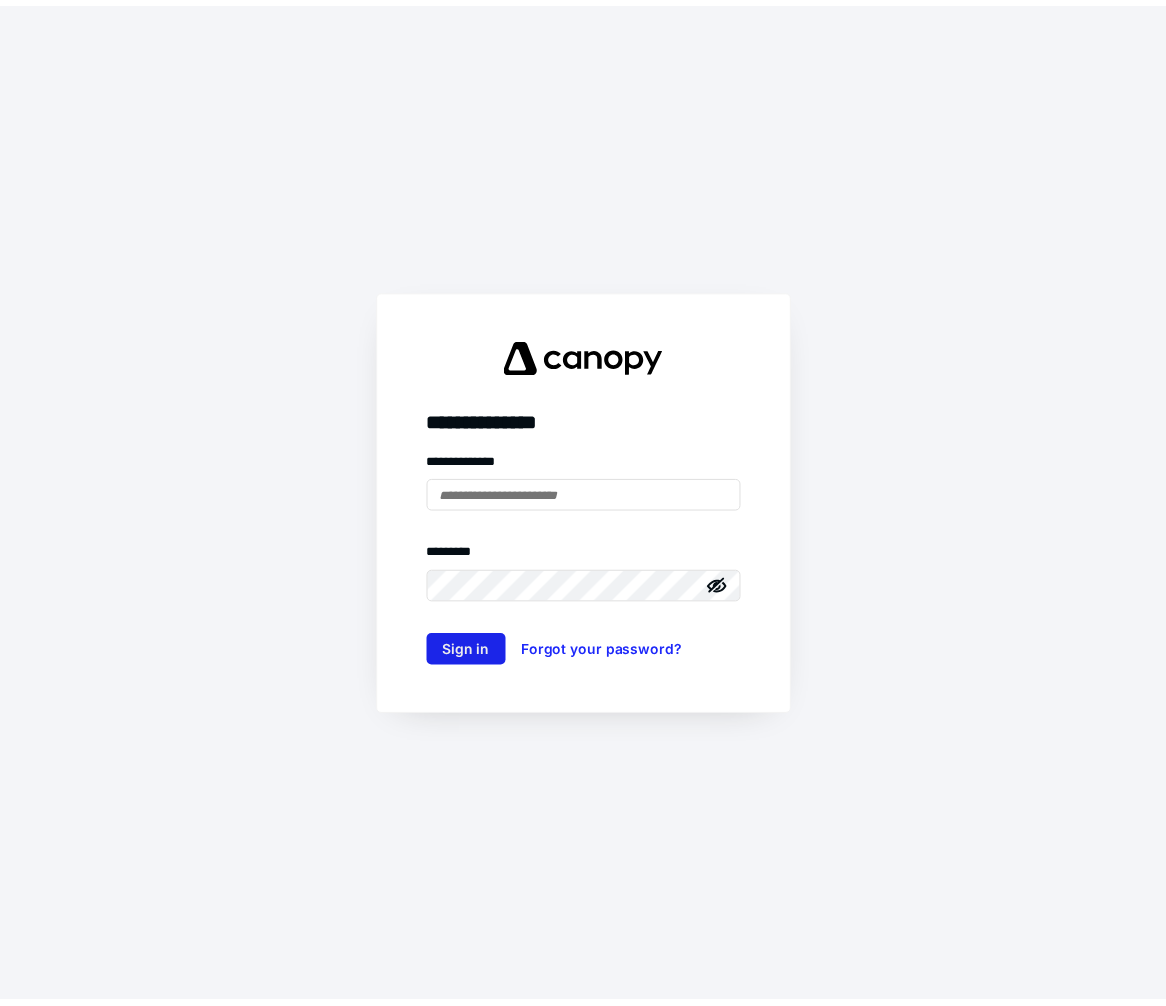 scroll, scrollTop: 0, scrollLeft: 0, axis: both 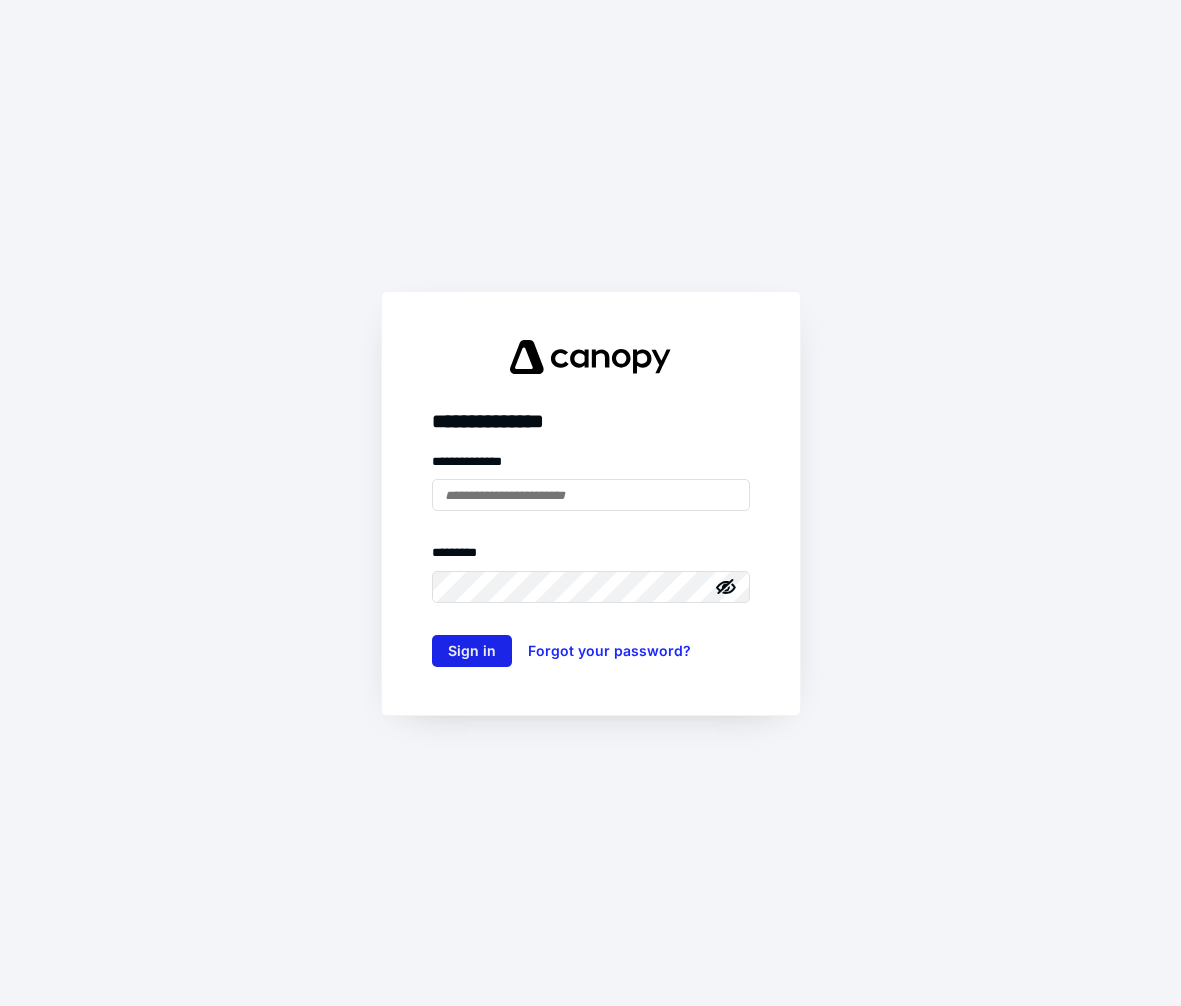 type on "**********" 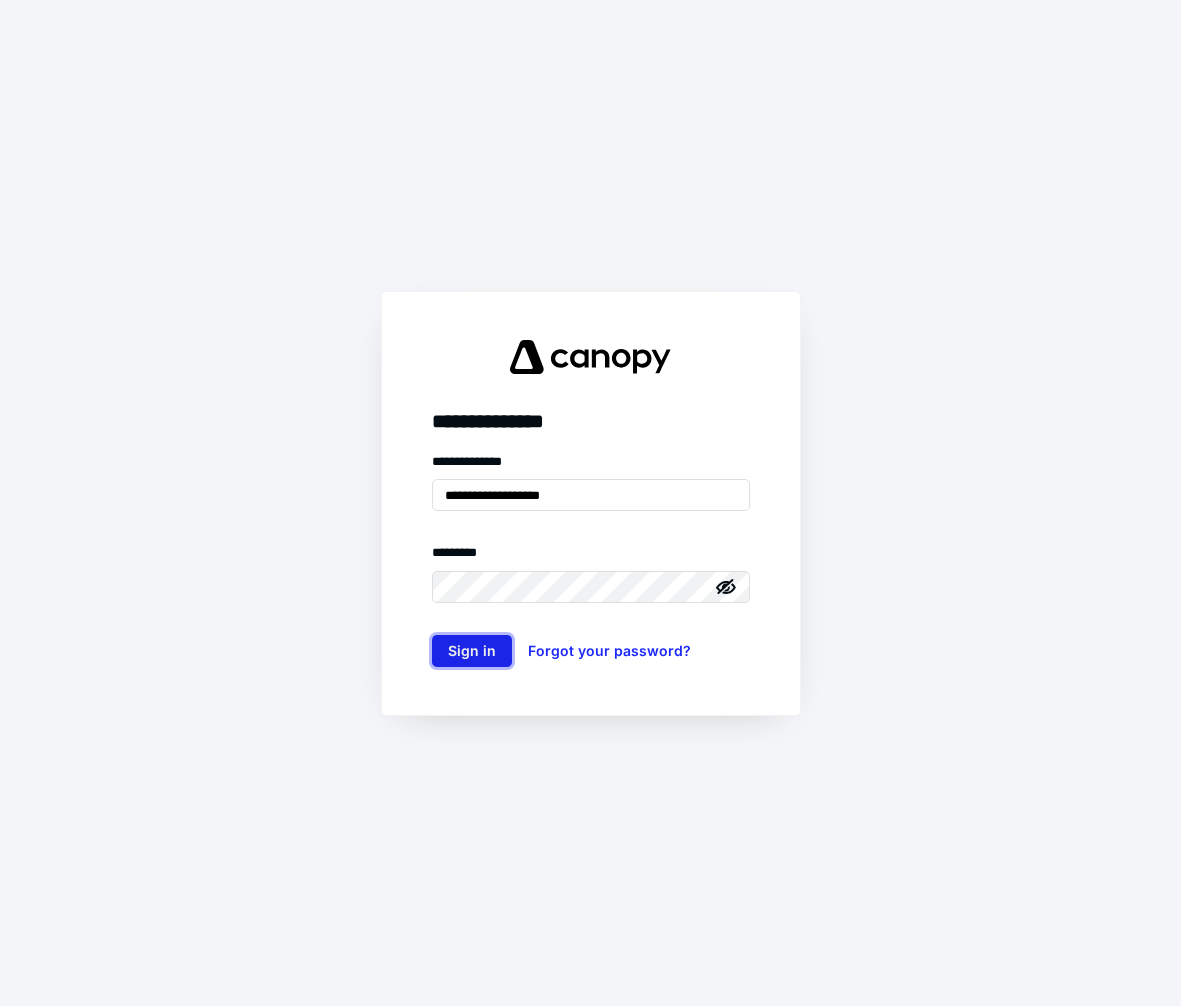 click on "Sign in" at bounding box center (472, 651) 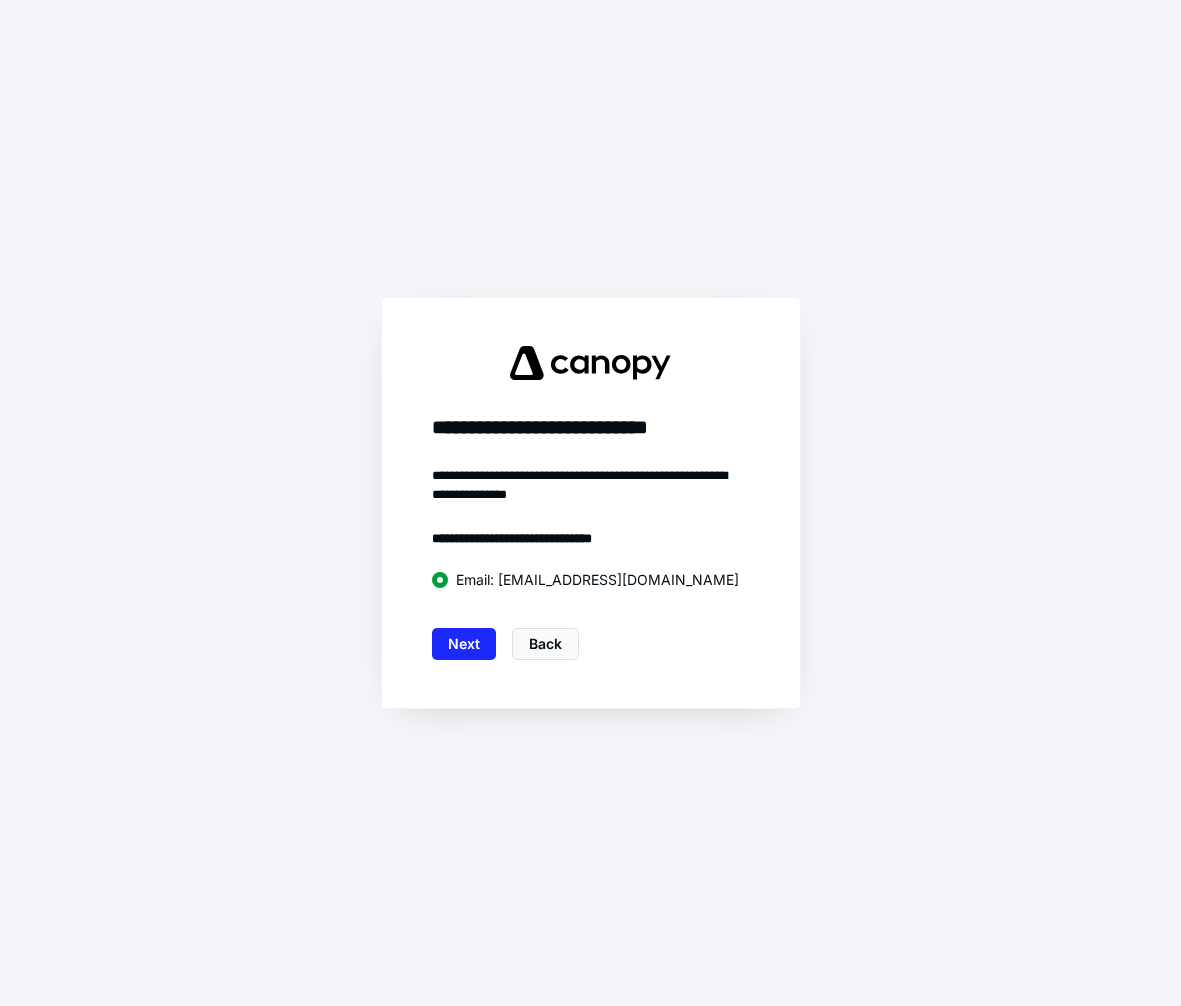click on "Next" at bounding box center (464, 644) 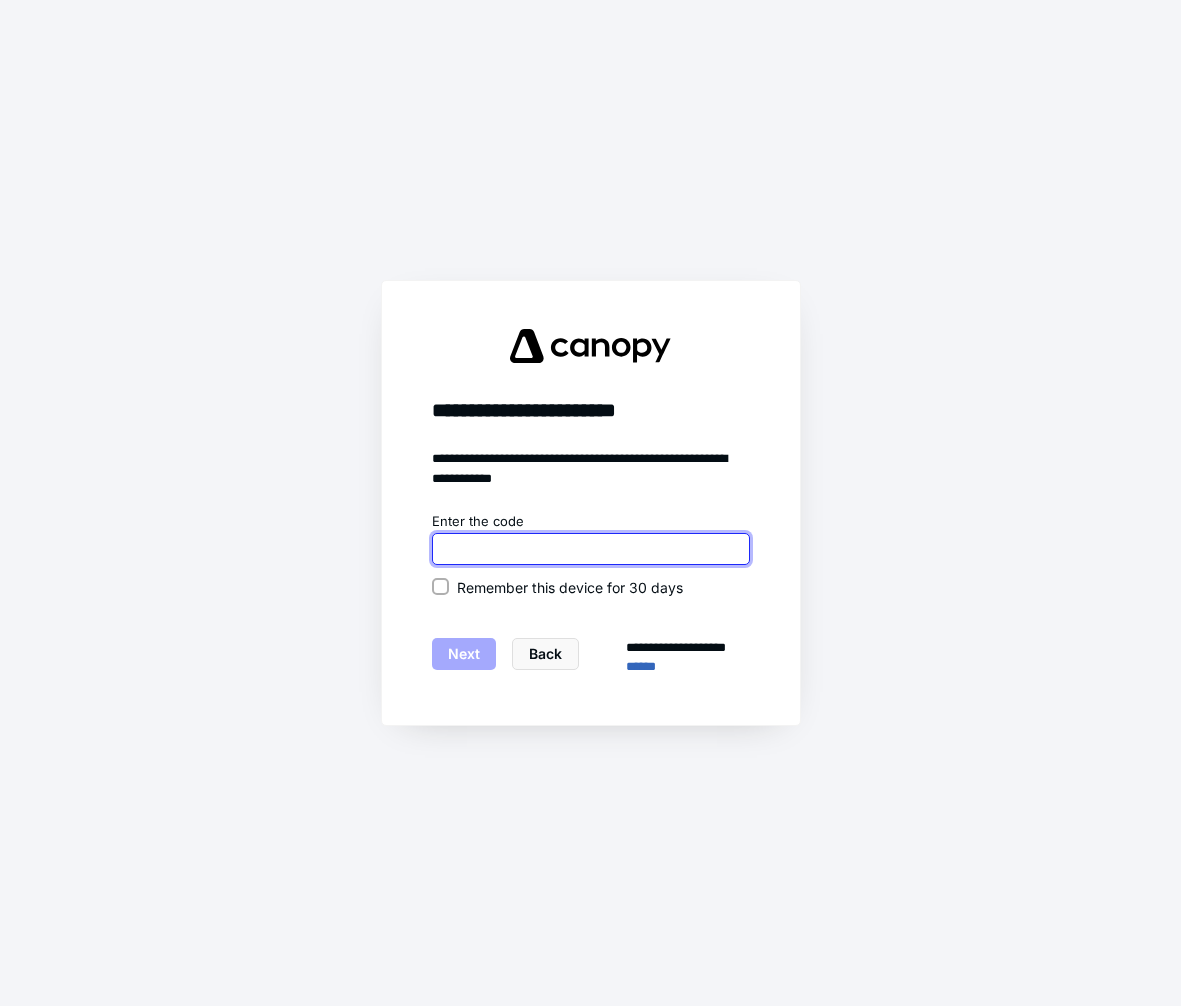 click at bounding box center (591, 549) 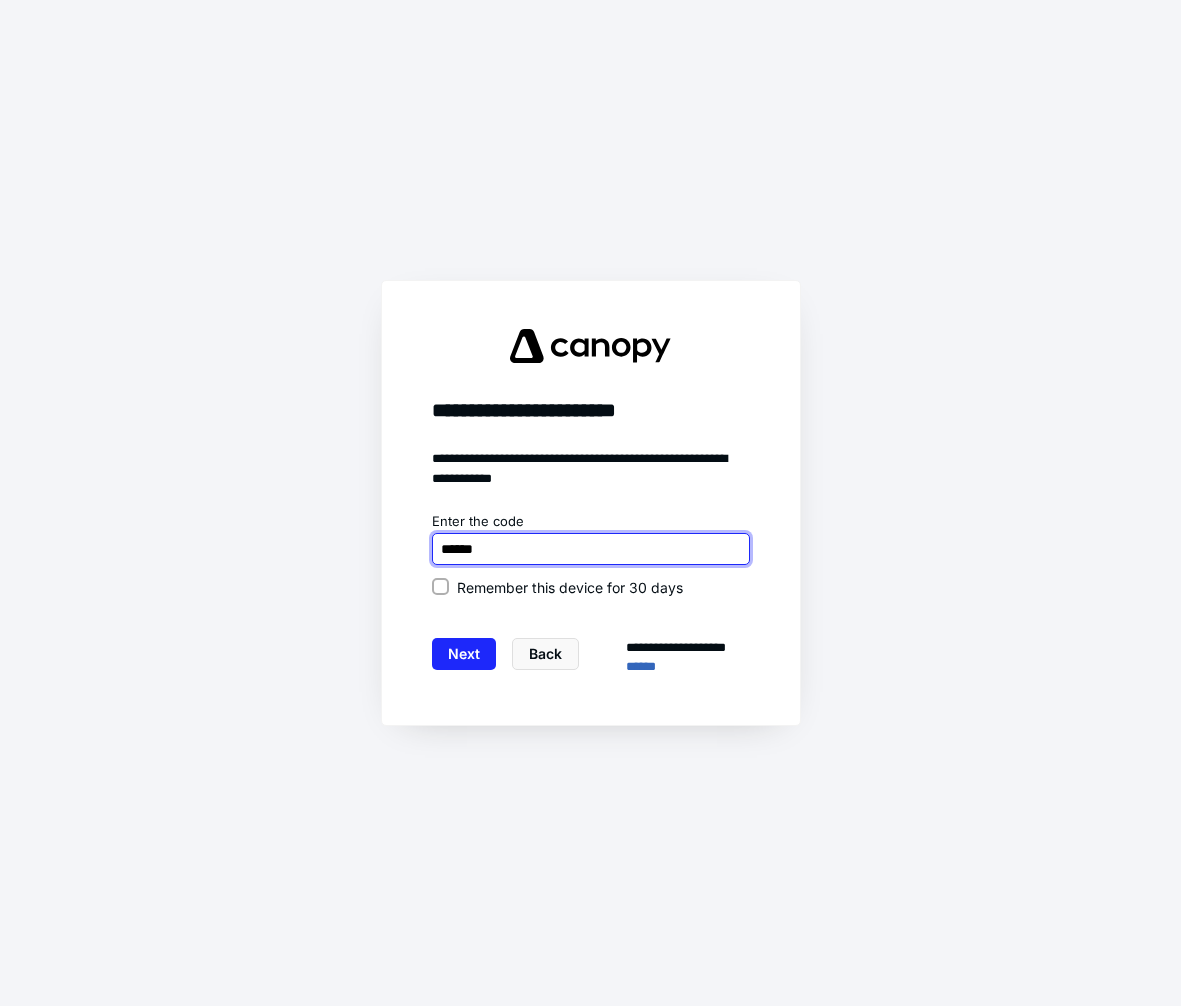 type on "******" 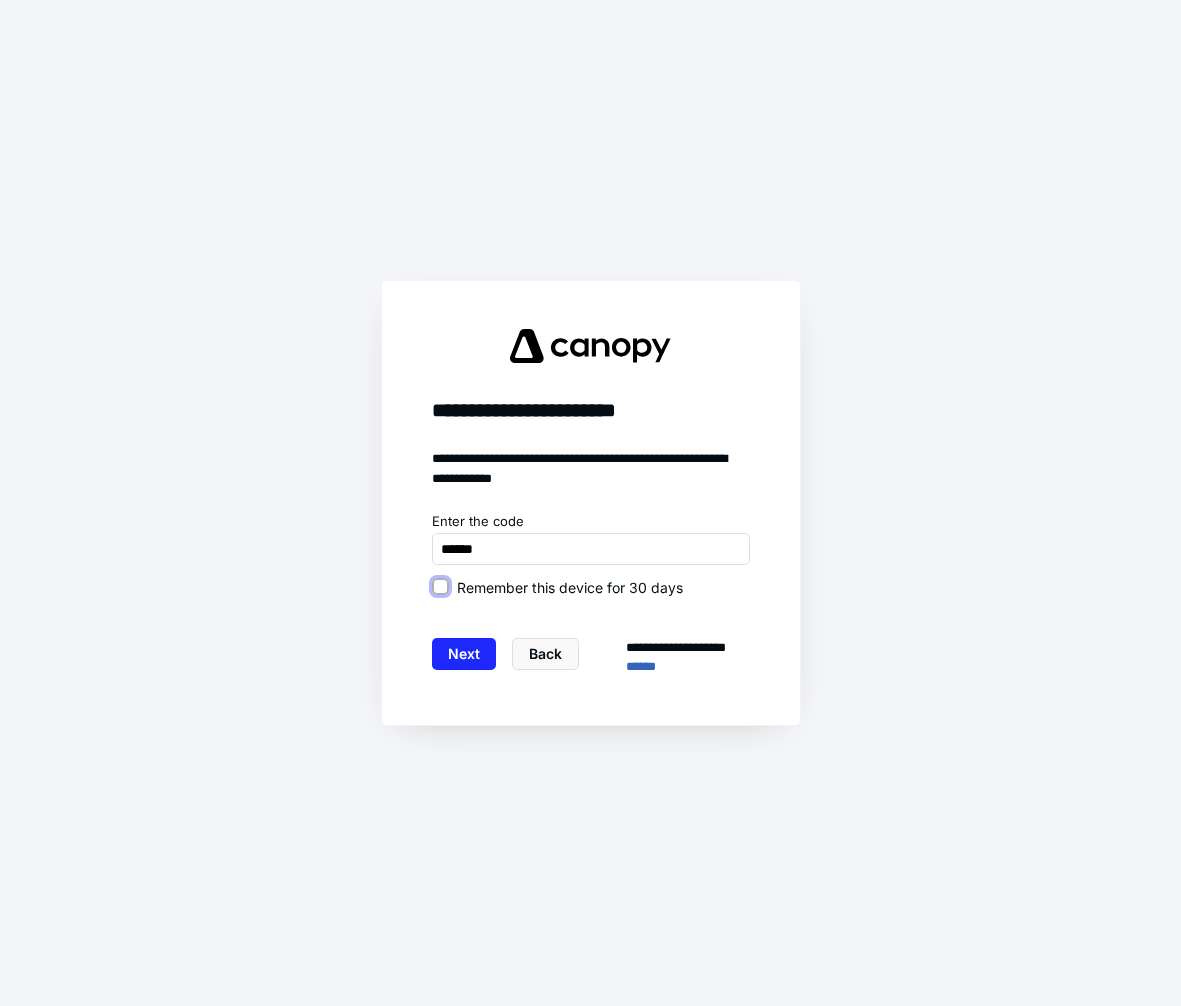 drag, startPoint x: 438, startPoint y: 581, endPoint x: 433, endPoint y: 615, distance: 34.36568 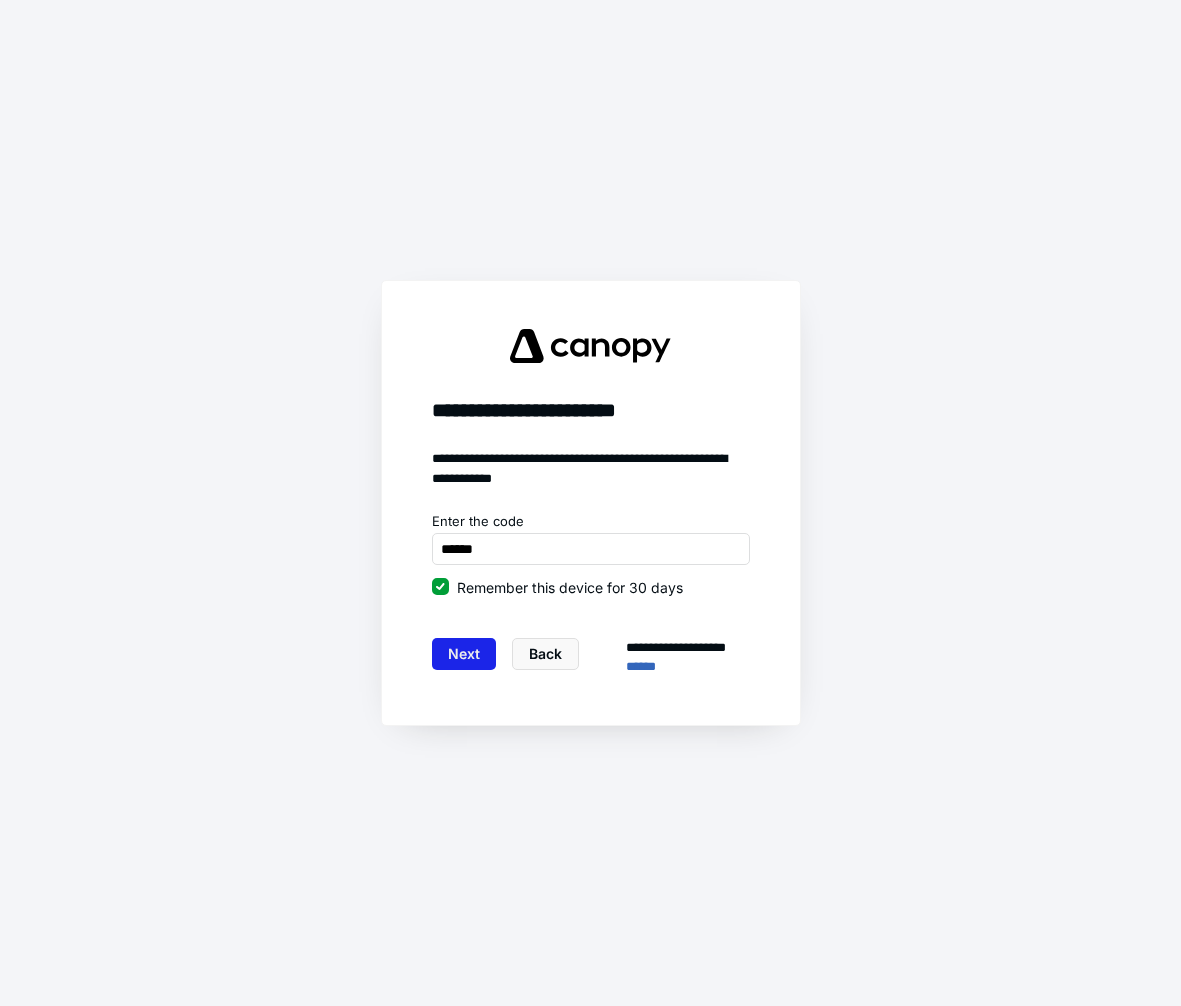 click on "Next" at bounding box center (464, 654) 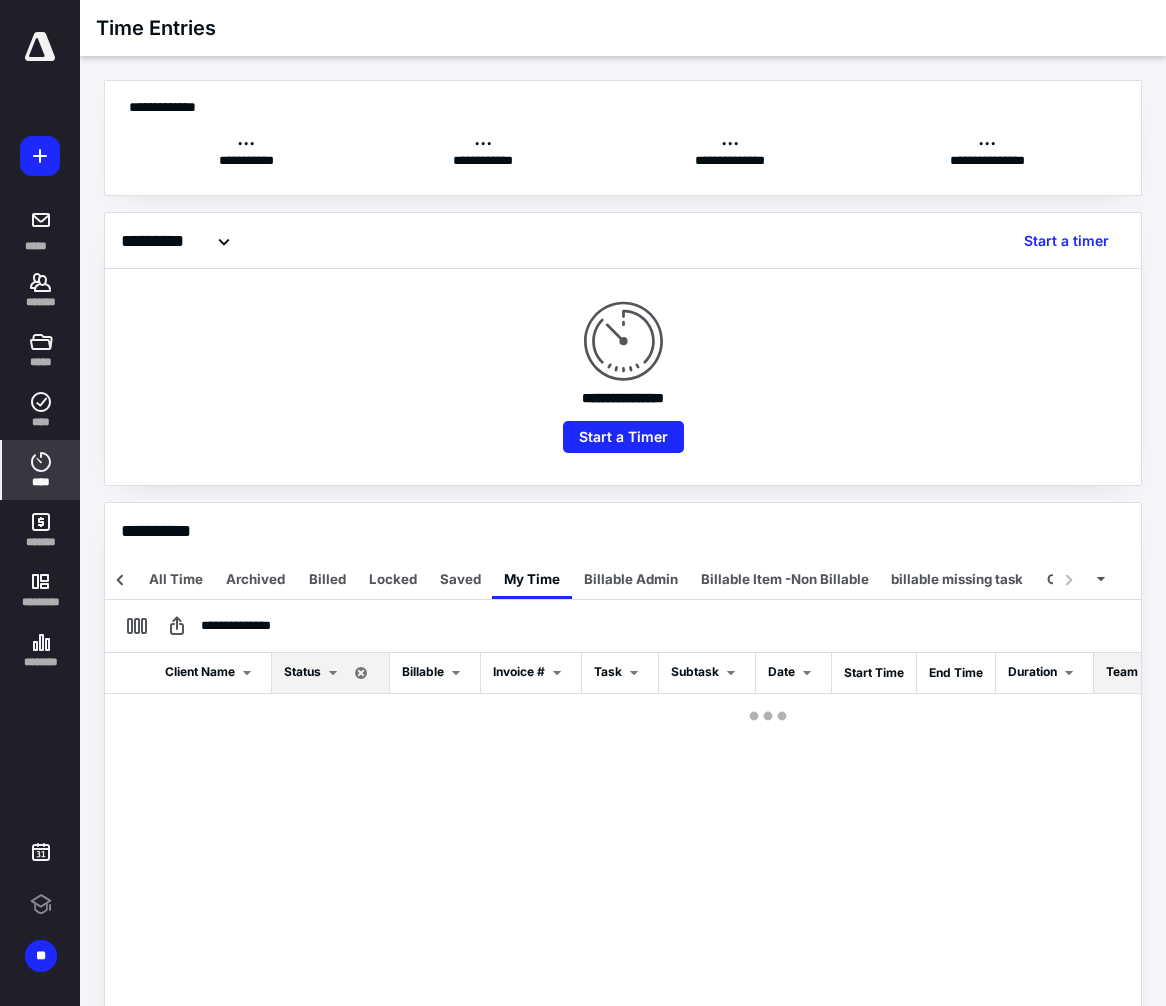 scroll, scrollTop: 0, scrollLeft: 224, axis: horizontal 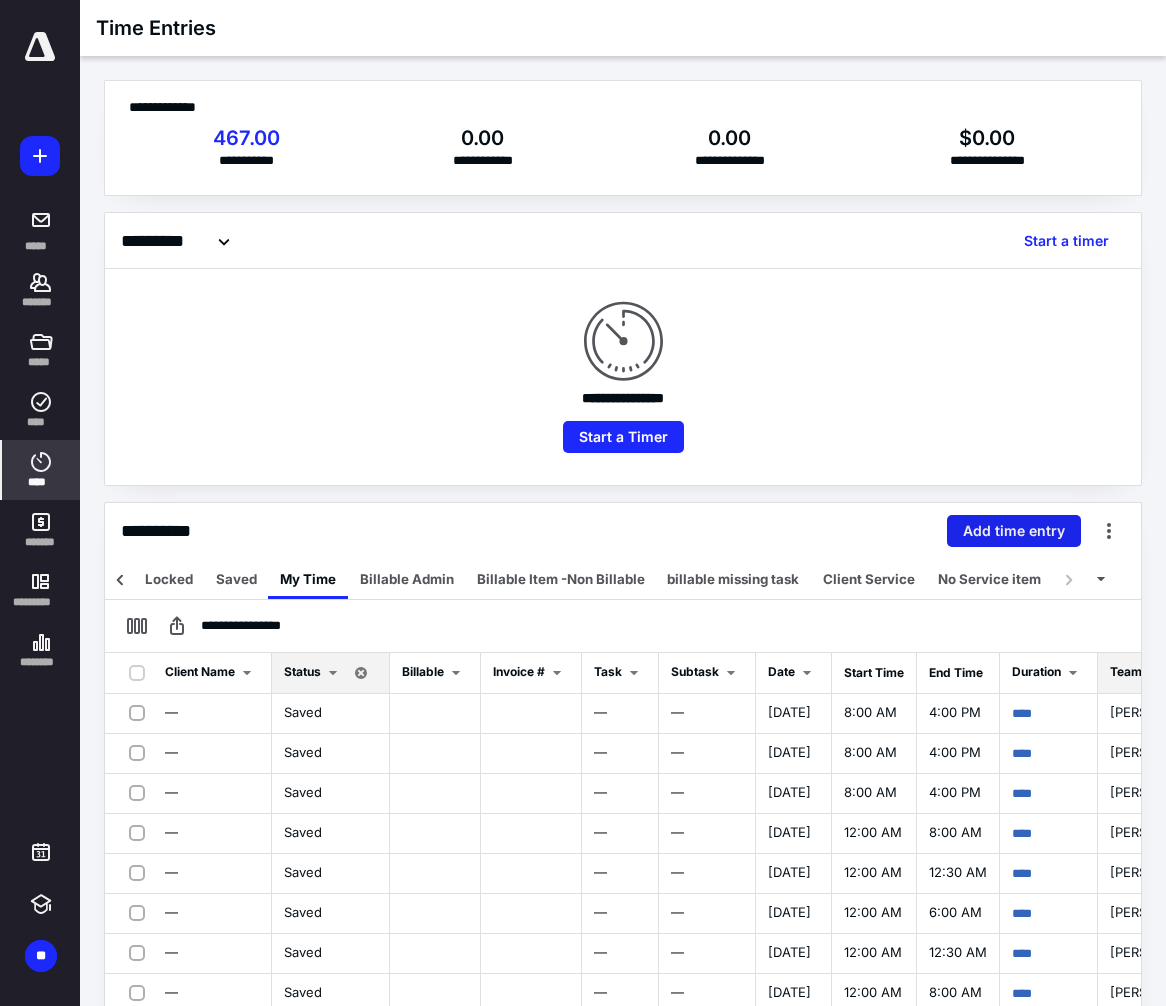 click on "Add time entry" at bounding box center (1014, 531) 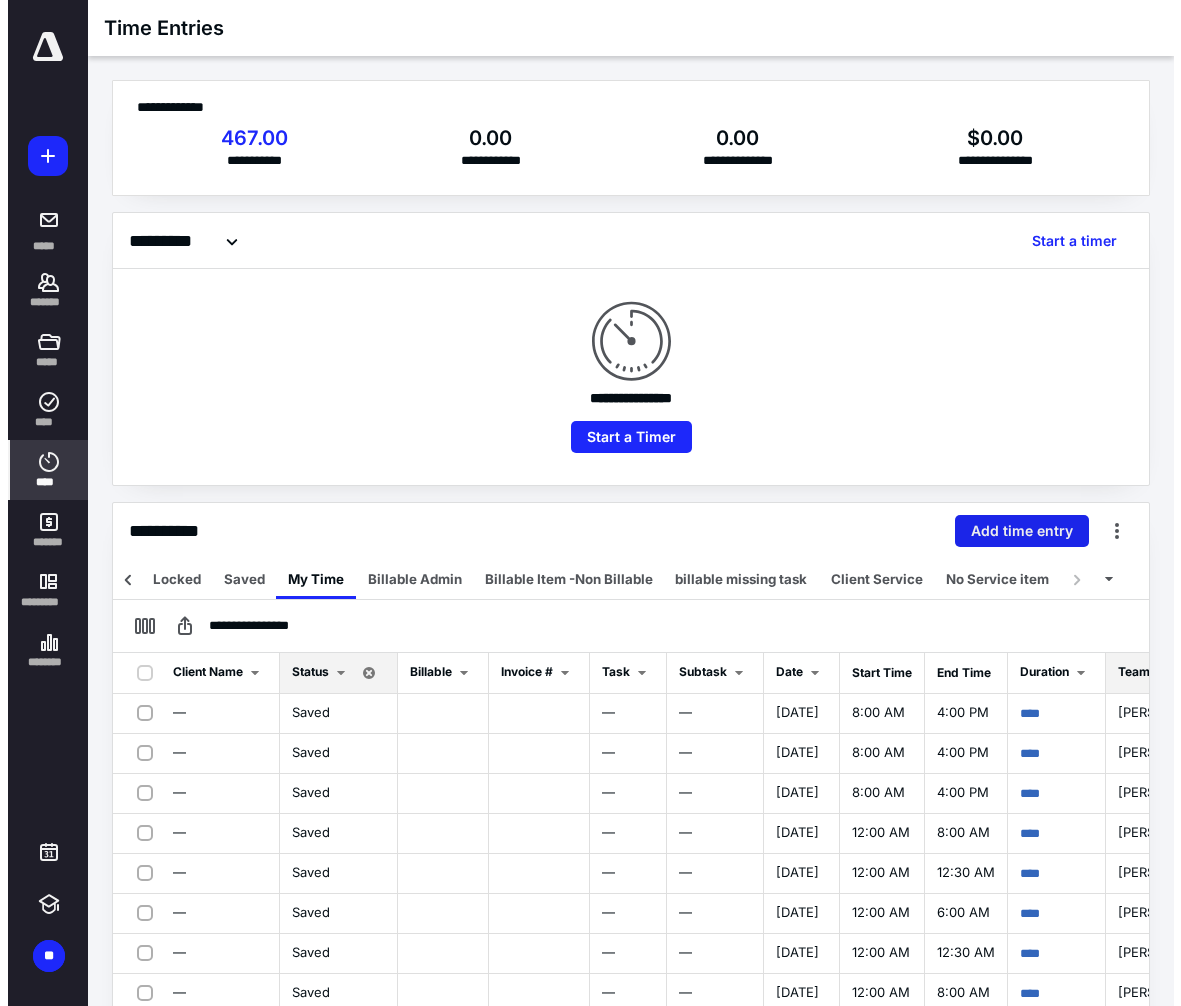 scroll, scrollTop: 0, scrollLeft: 209, axis: horizontal 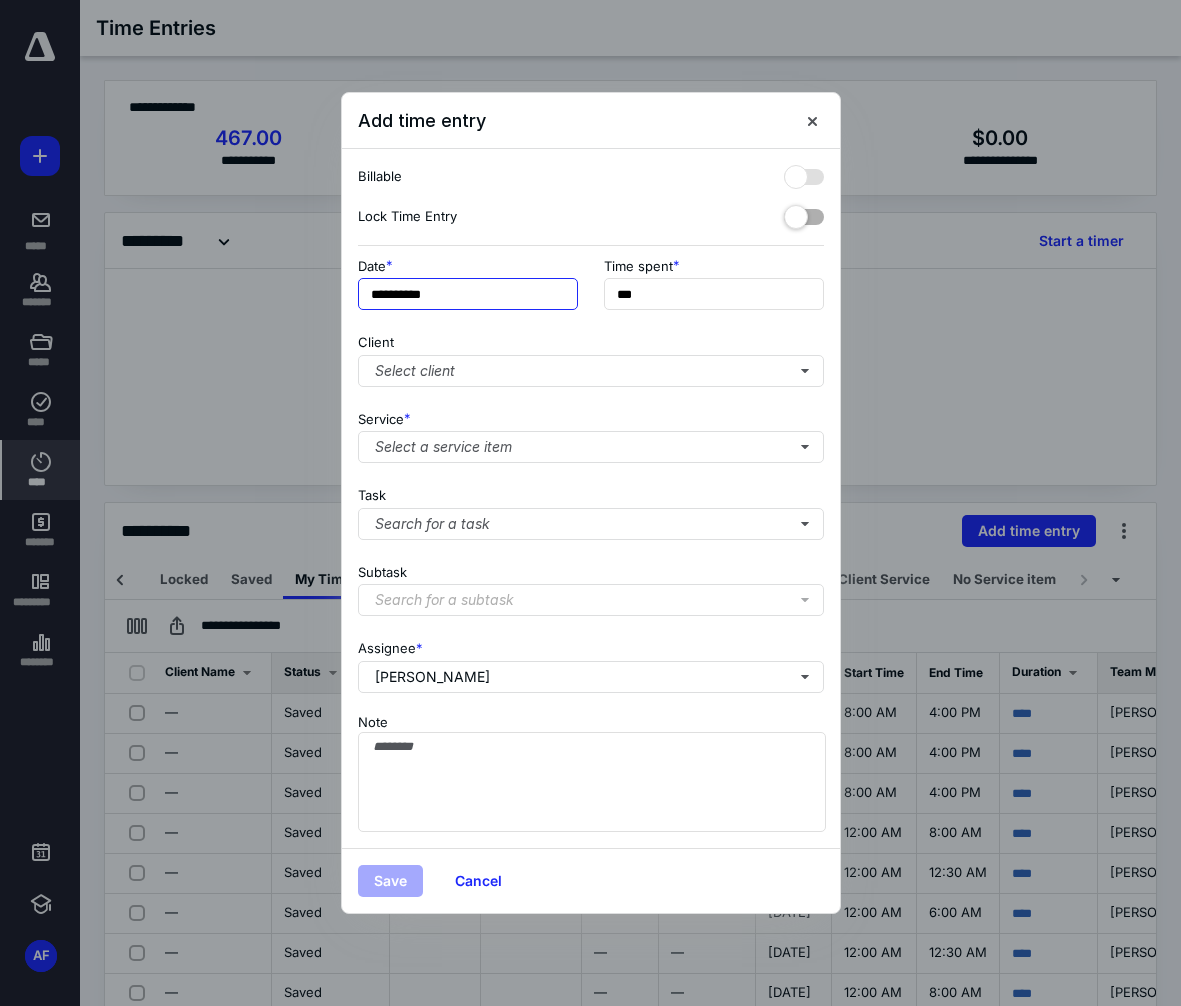 click on "**********" at bounding box center [468, 294] 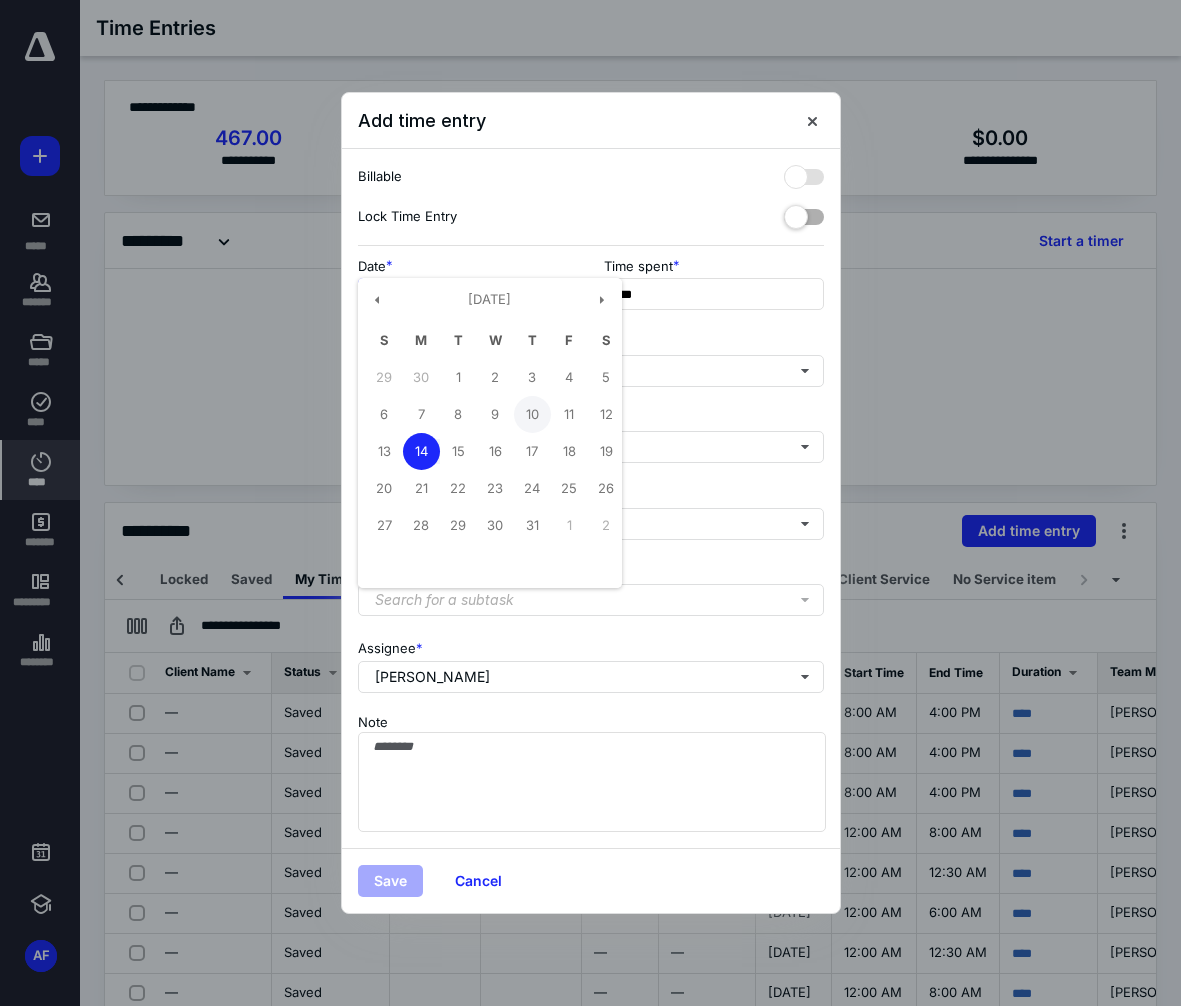 click on "10" at bounding box center (532, 414) 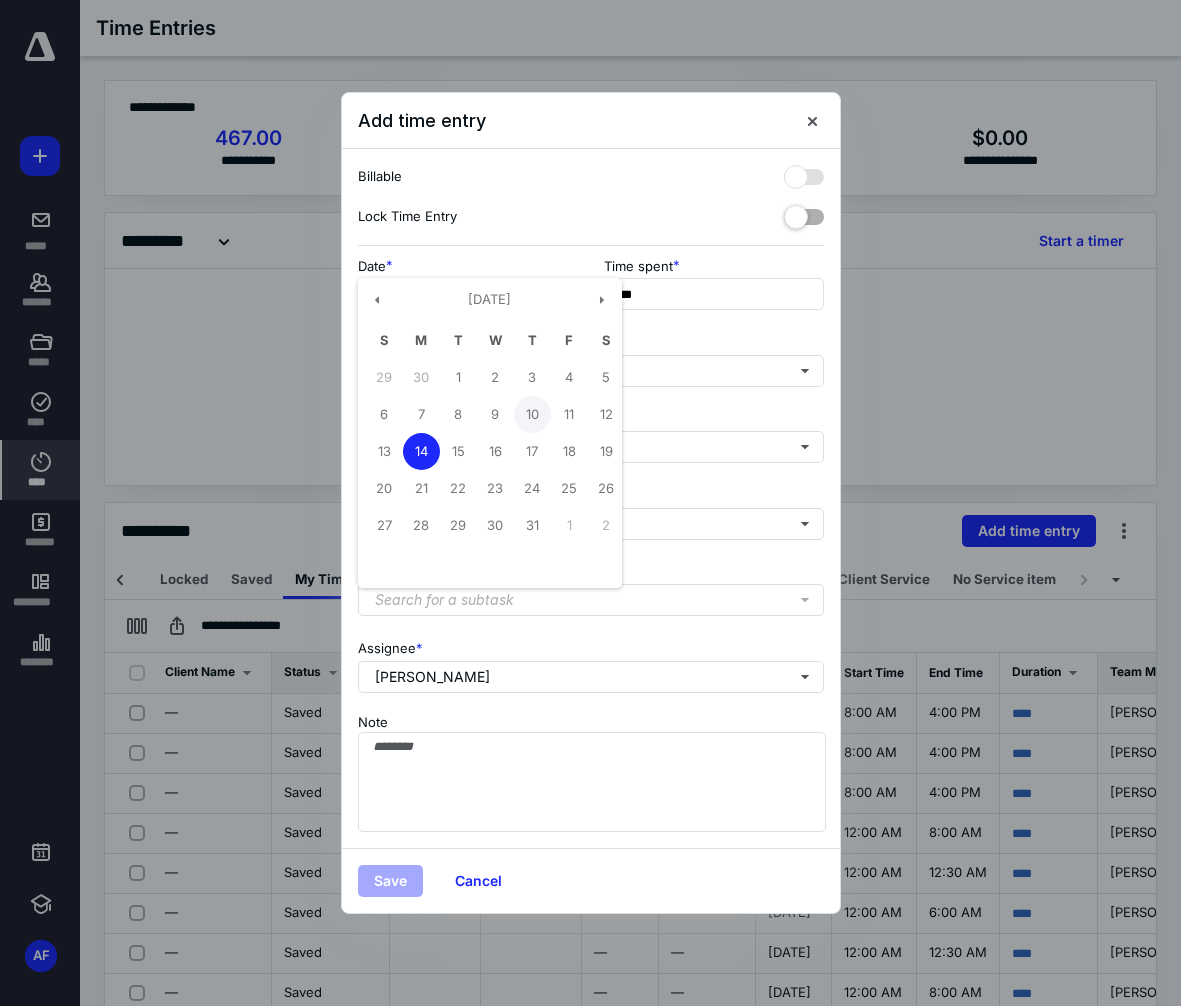 type on "**********" 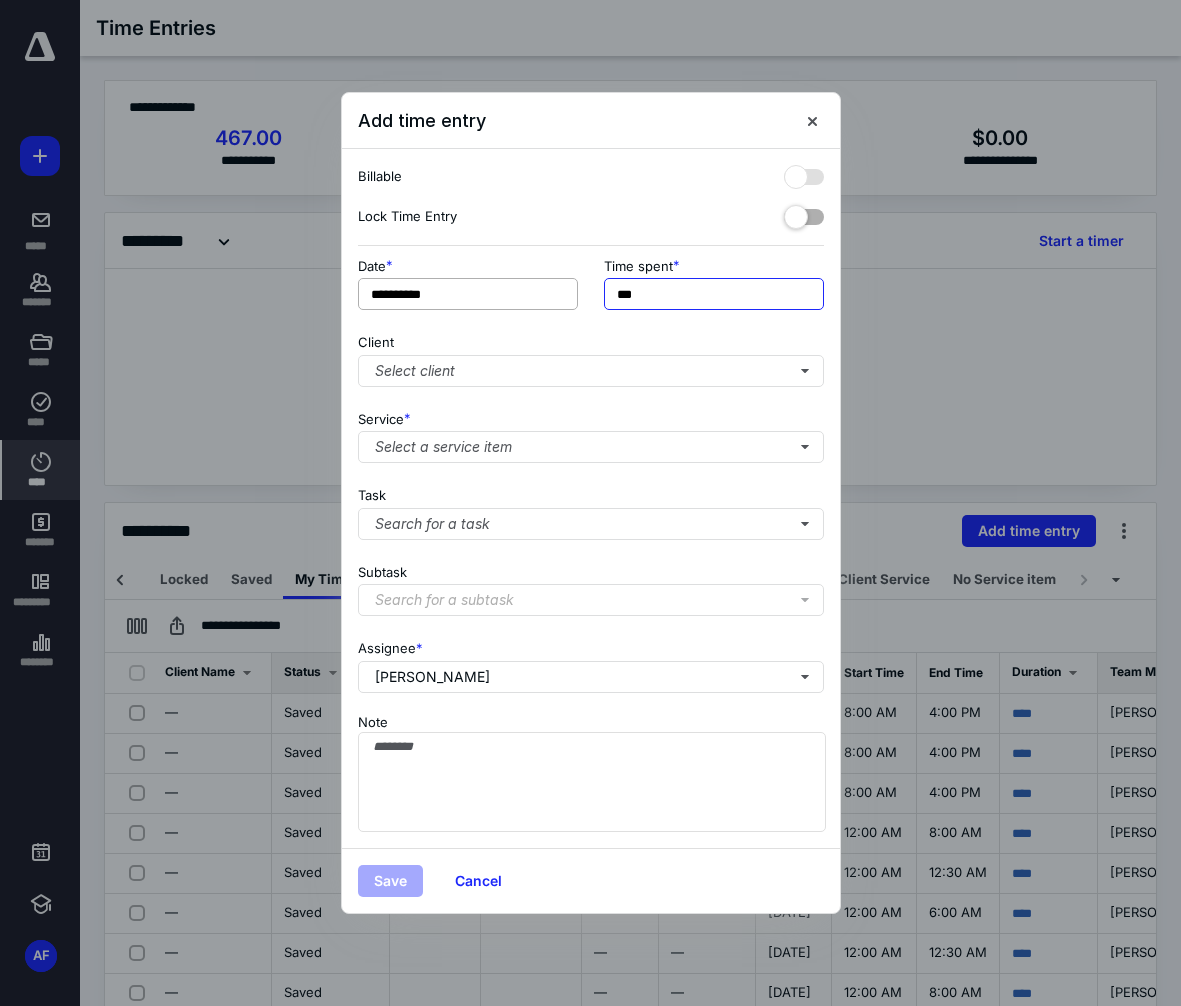 drag, startPoint x: 665, startPoint y: 293, endPoint x: 546, endPoint y: 299, distance: 119.15116 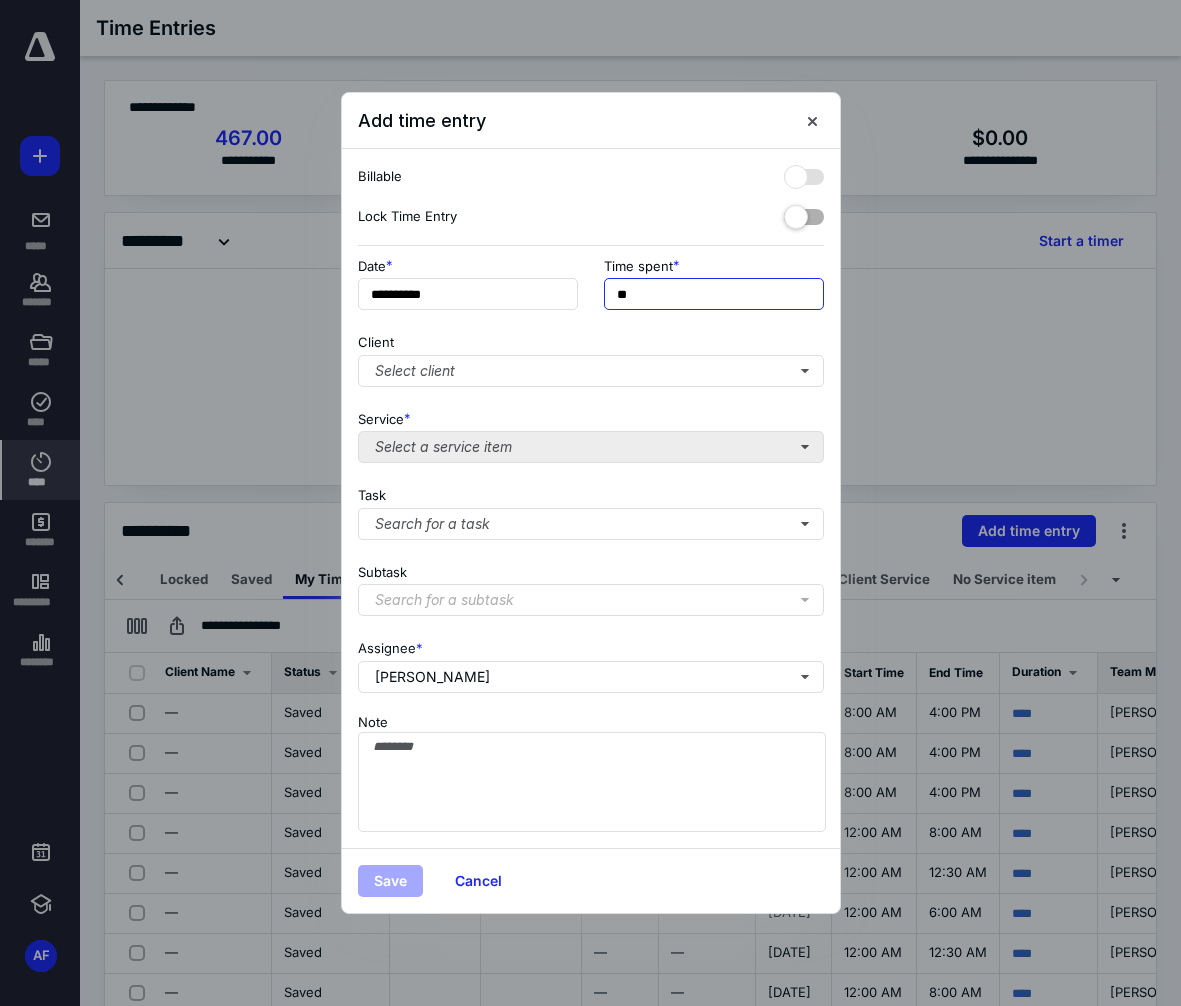 type on "**" 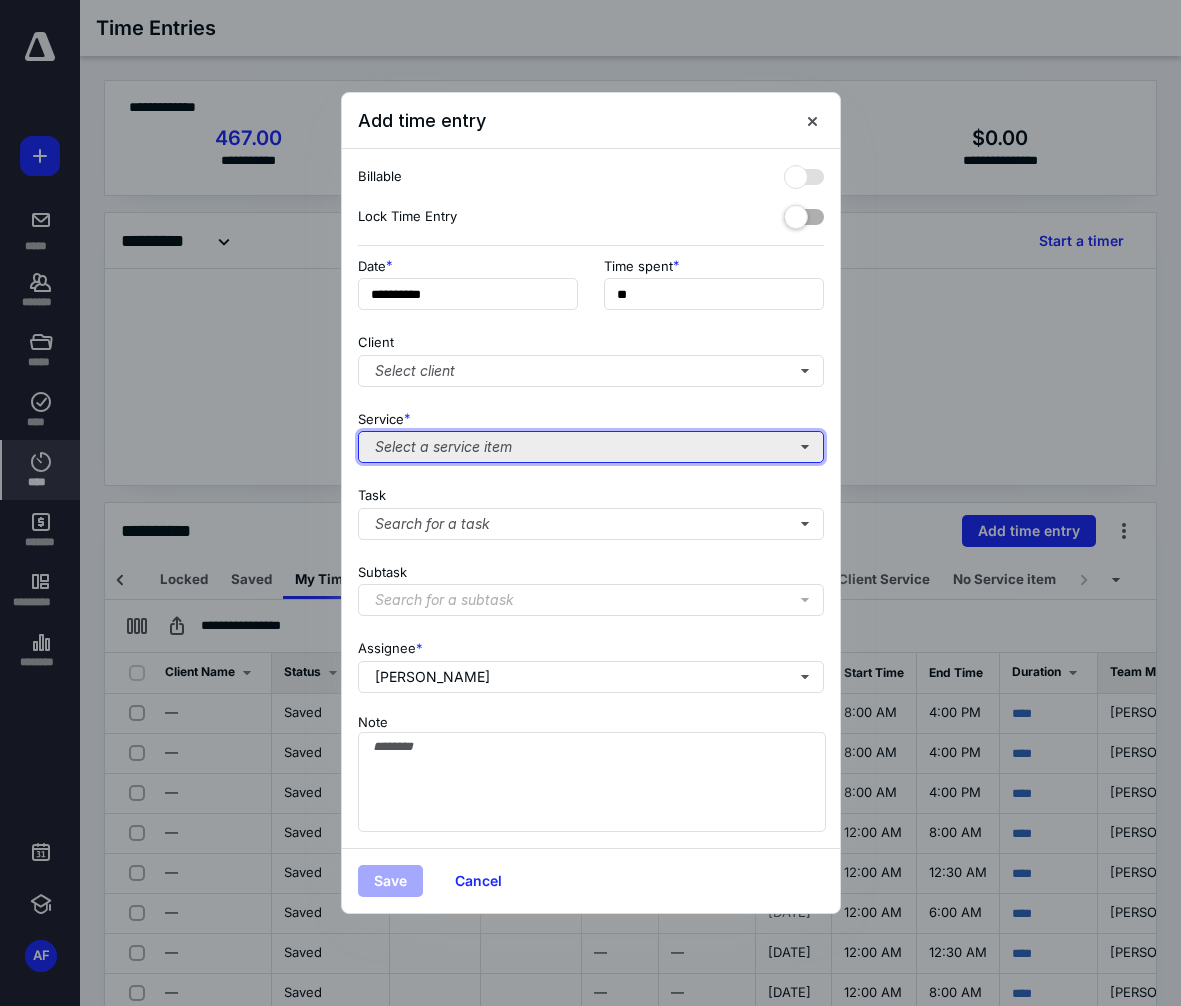 click on "Select a service item" at bounding box center (591, 447) 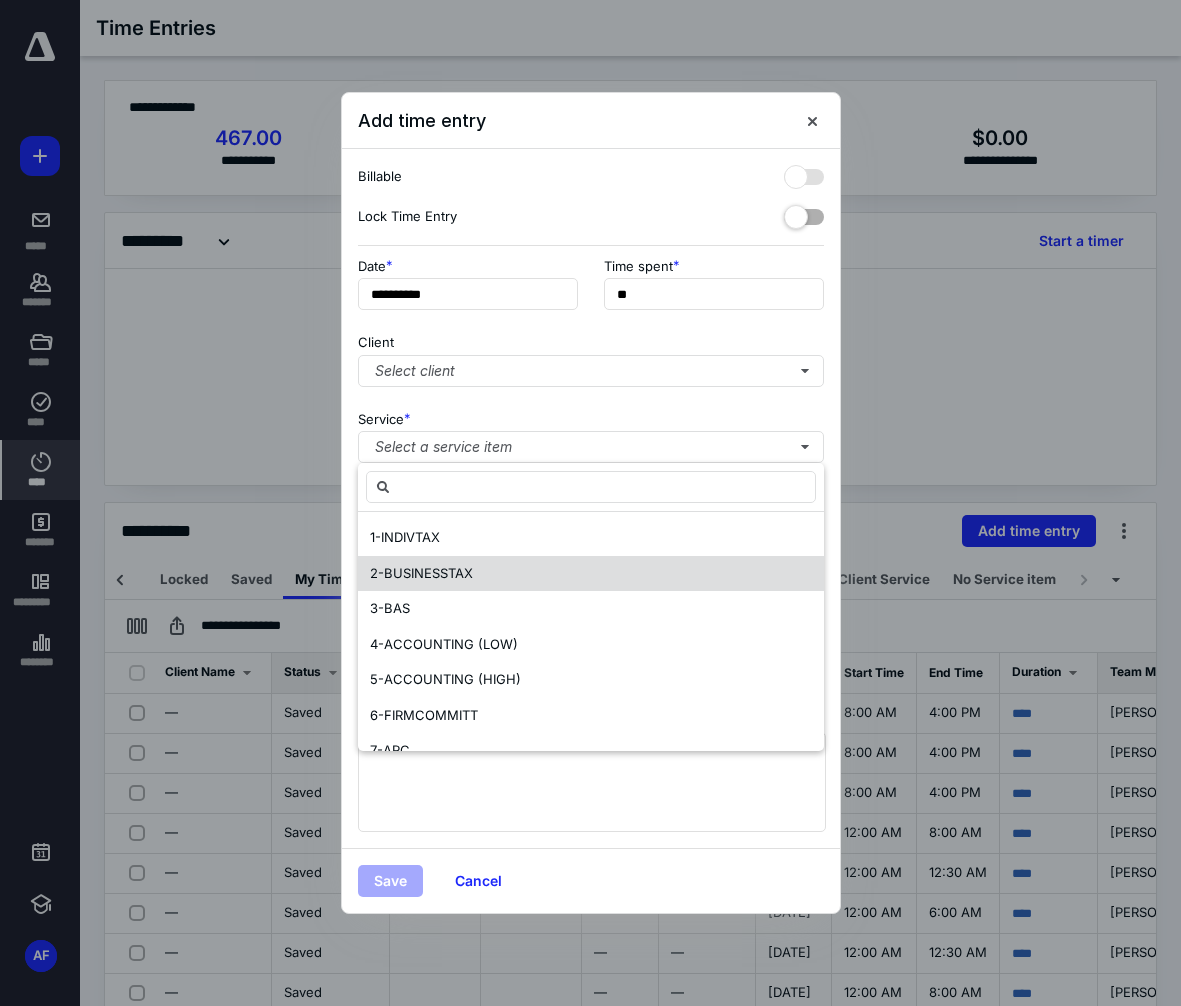 scroll, scrollTop: 200, scrollLeft: 0, axis: vertical 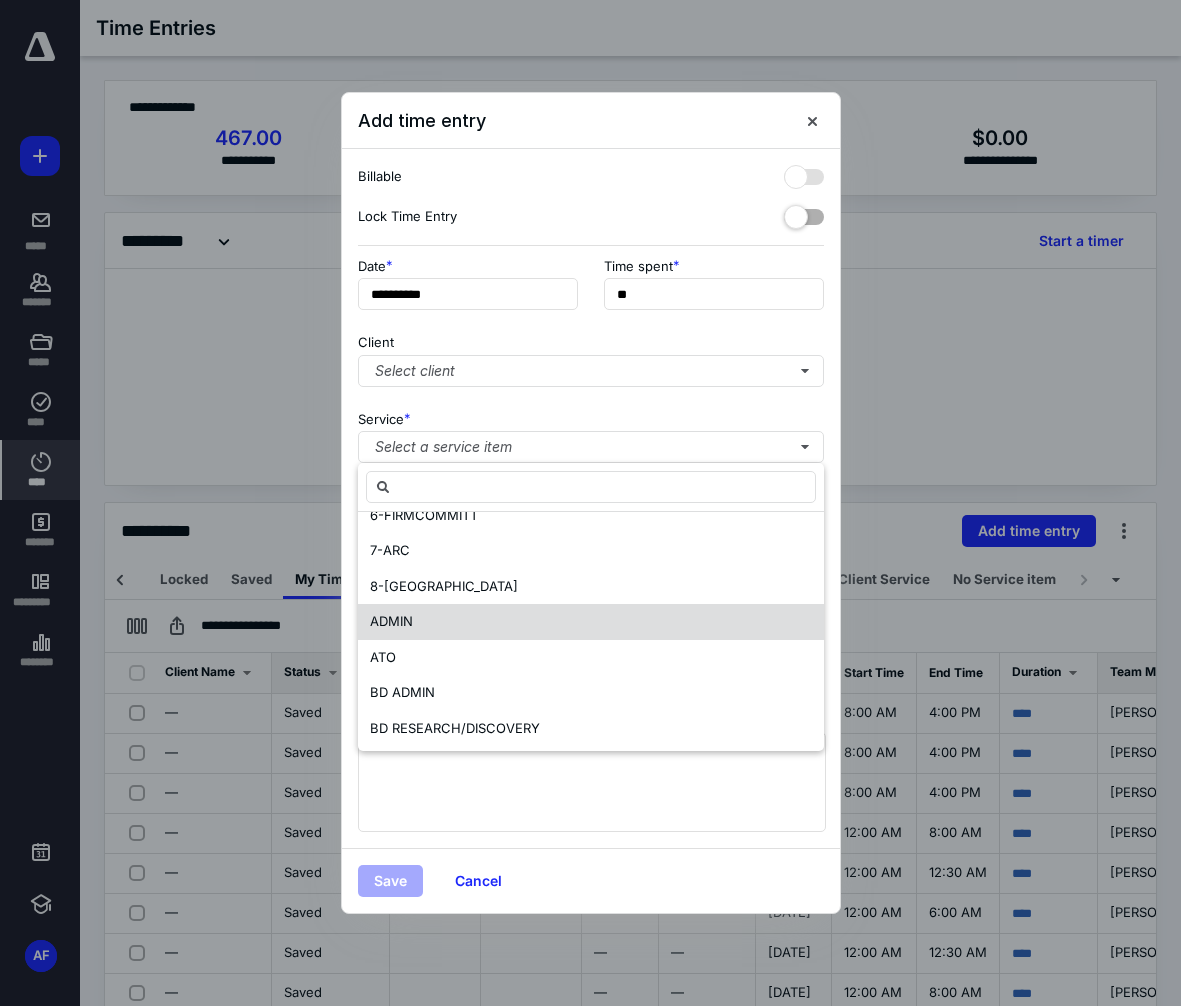 click on "ADMIN" at bounding box center (591, 622) 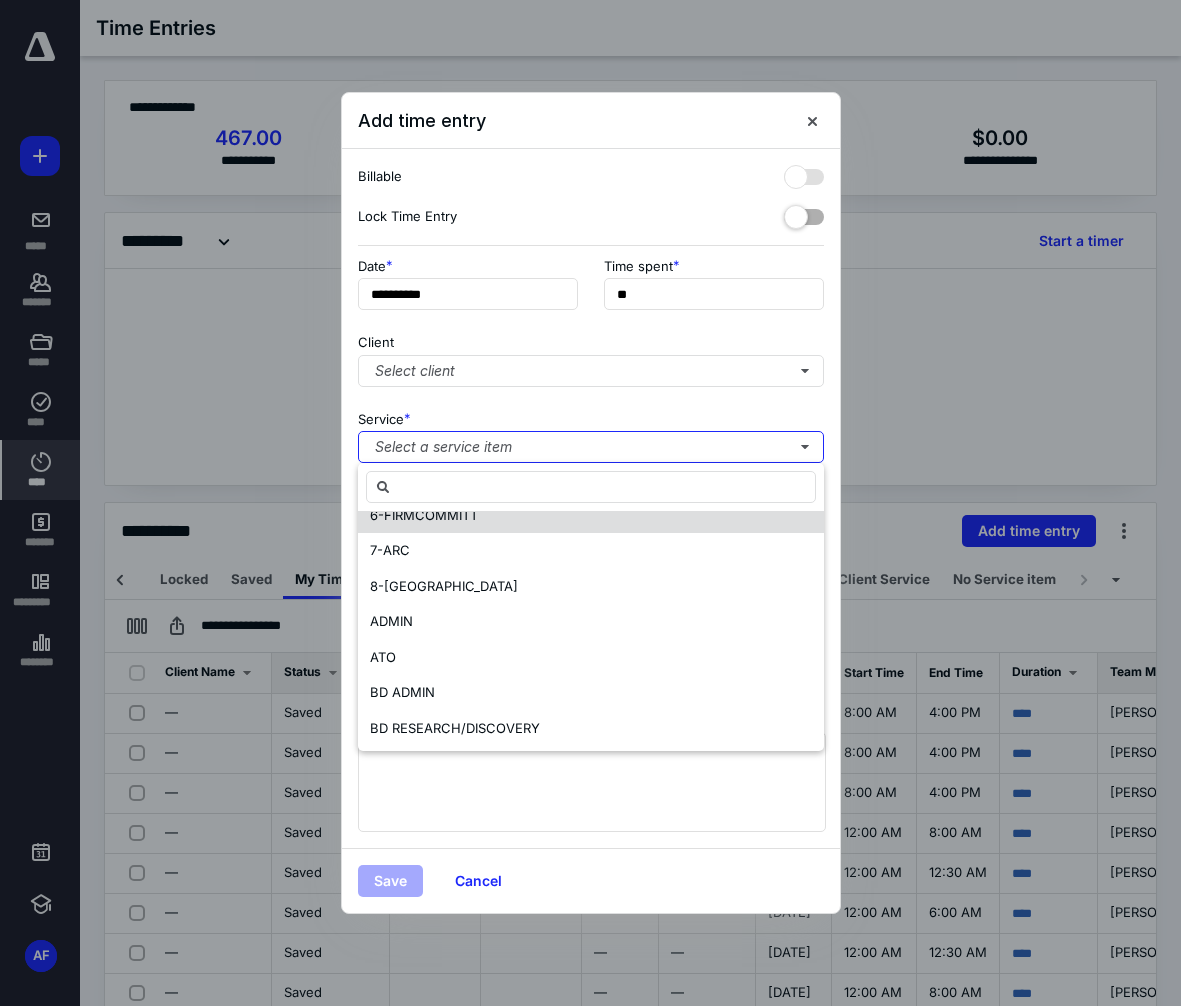 scroll, scrollTop: 0, scrollLeft: 0, axis: both 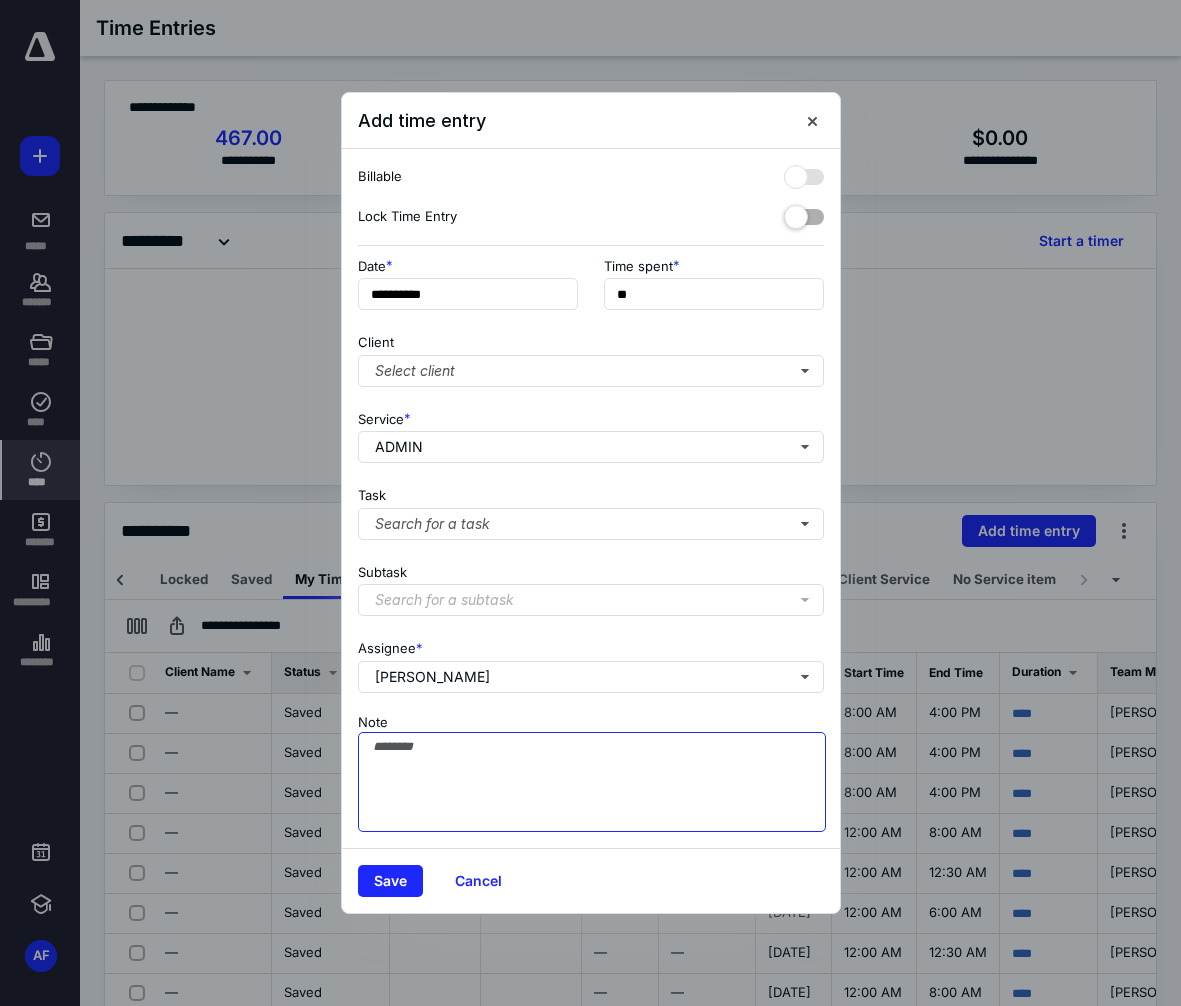 click on "Note" at bounding box center [592, 782] 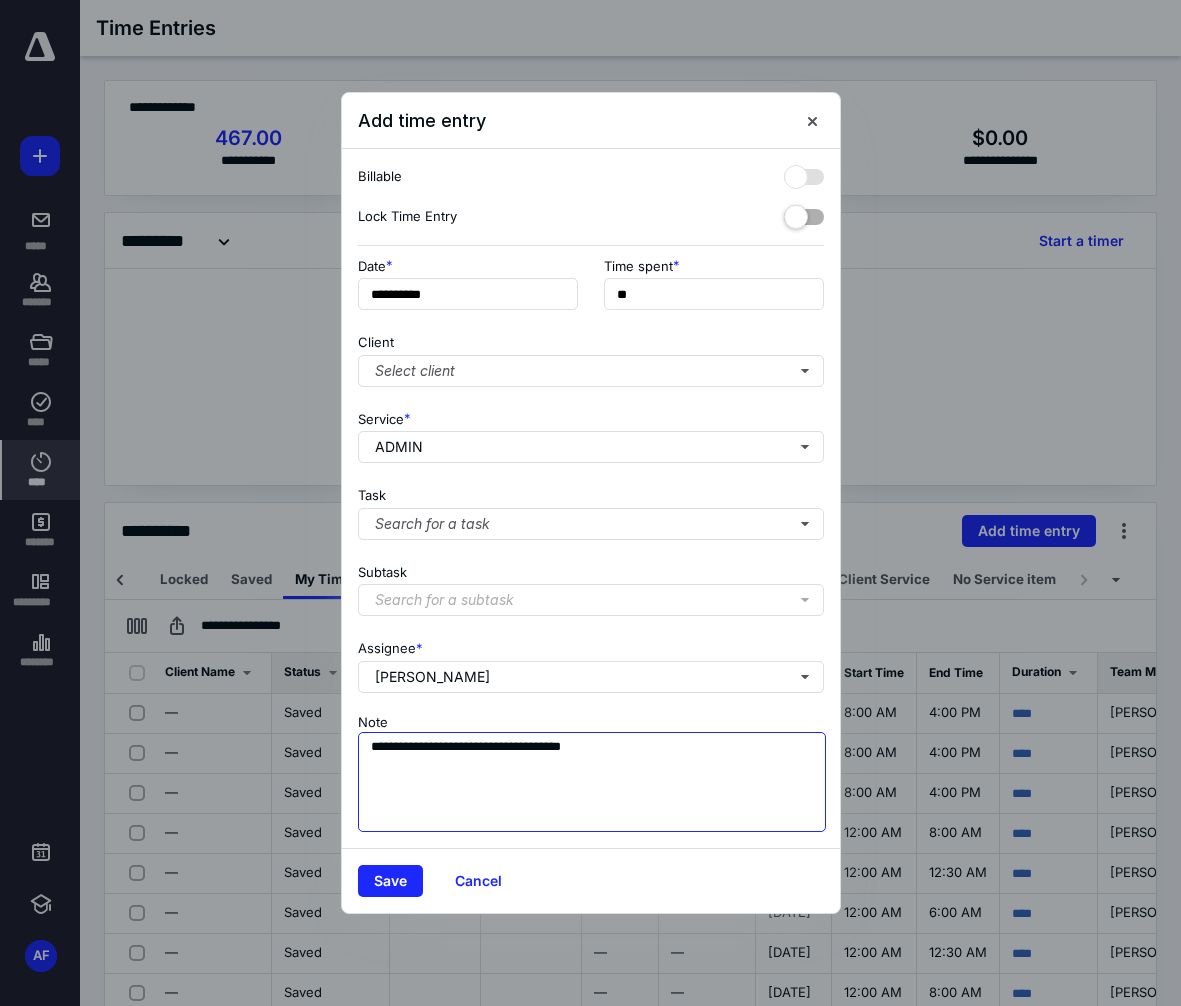 drag, startPoint x: 449, startPoint y: 743, endPoint x: 497, endPoint y: 752, distance: 48.83646 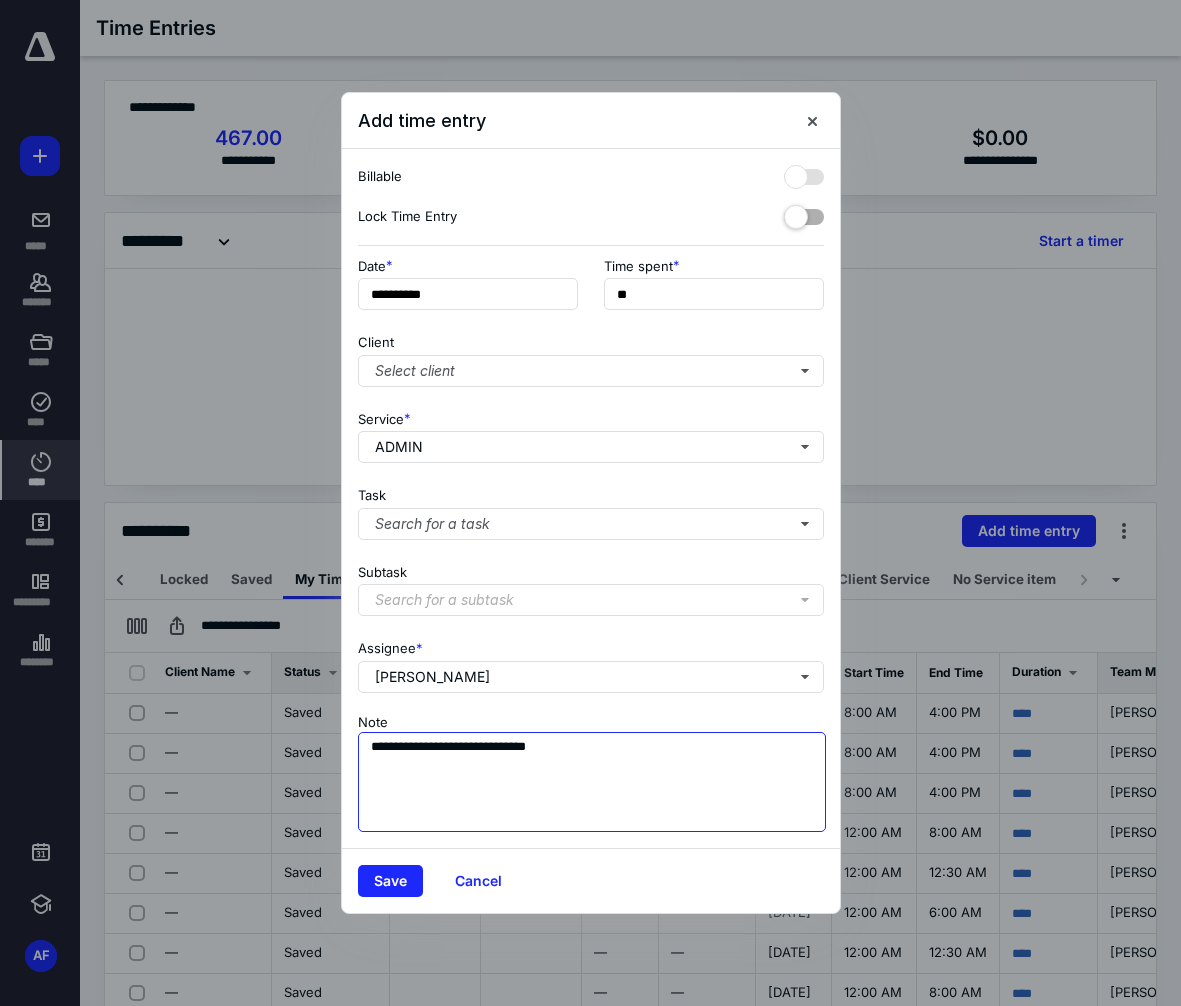 click on "**********" at bounding box center [592, 782] 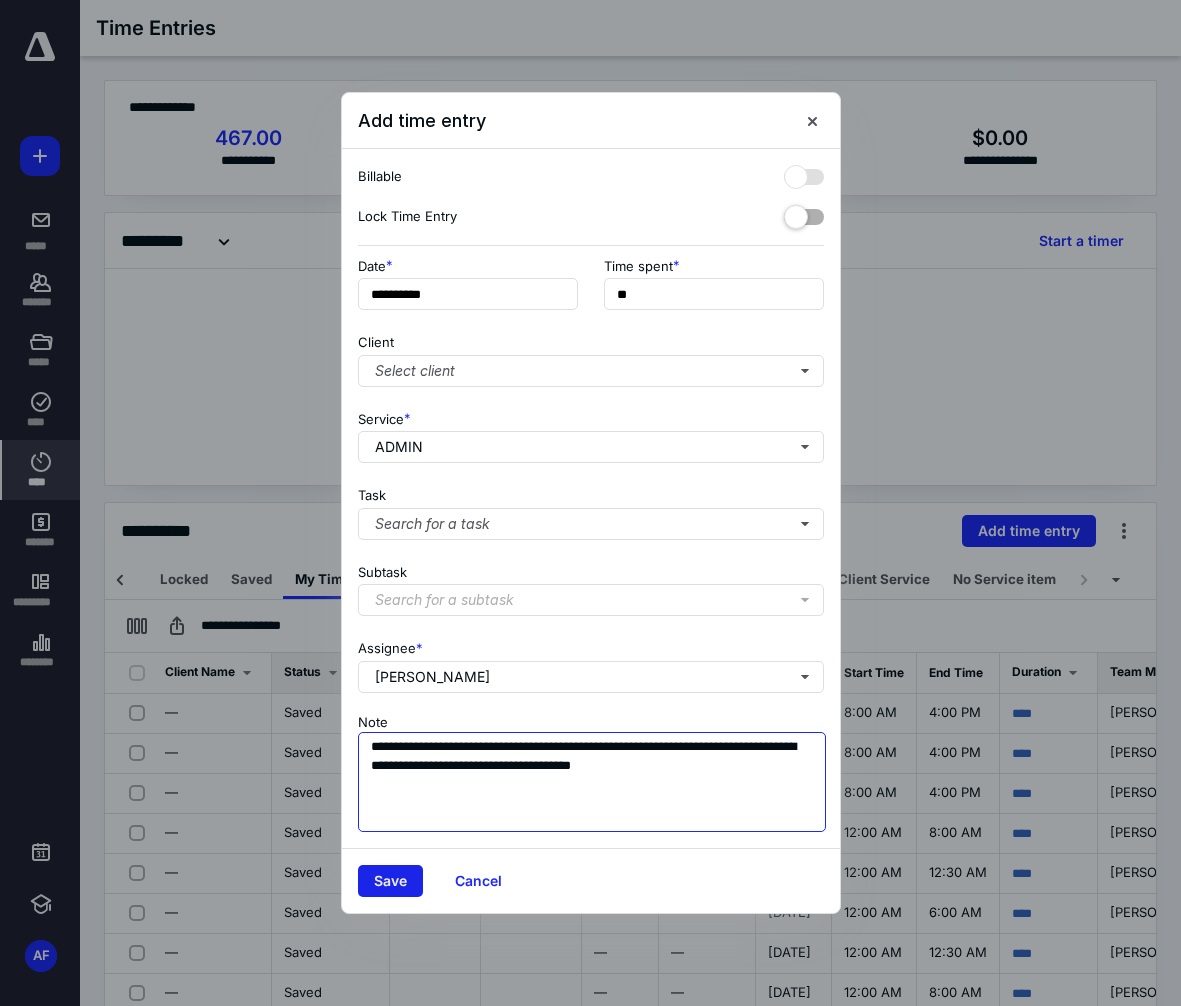 type on "**********" 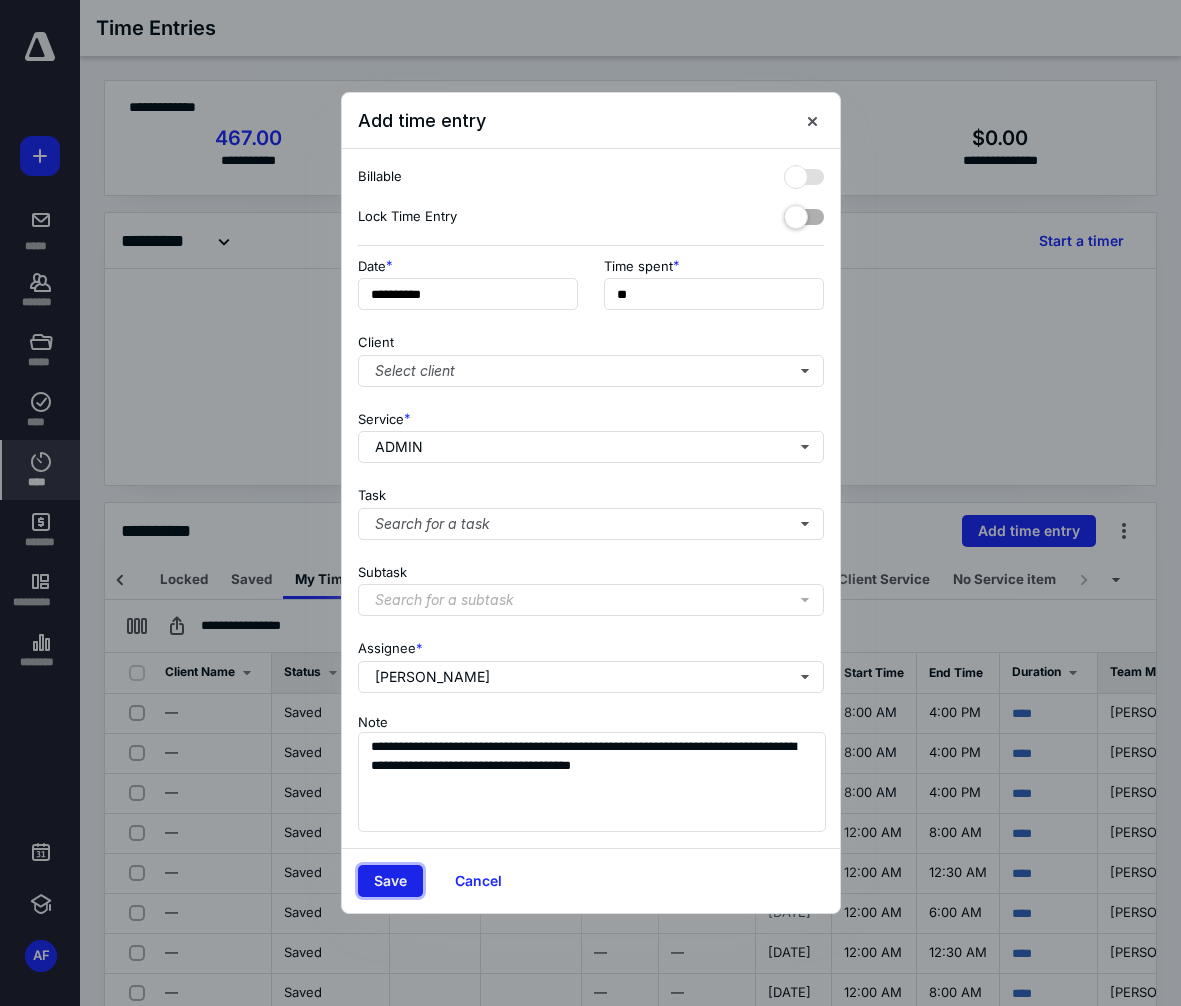 click on "Save" at bounding box center [390, 881] 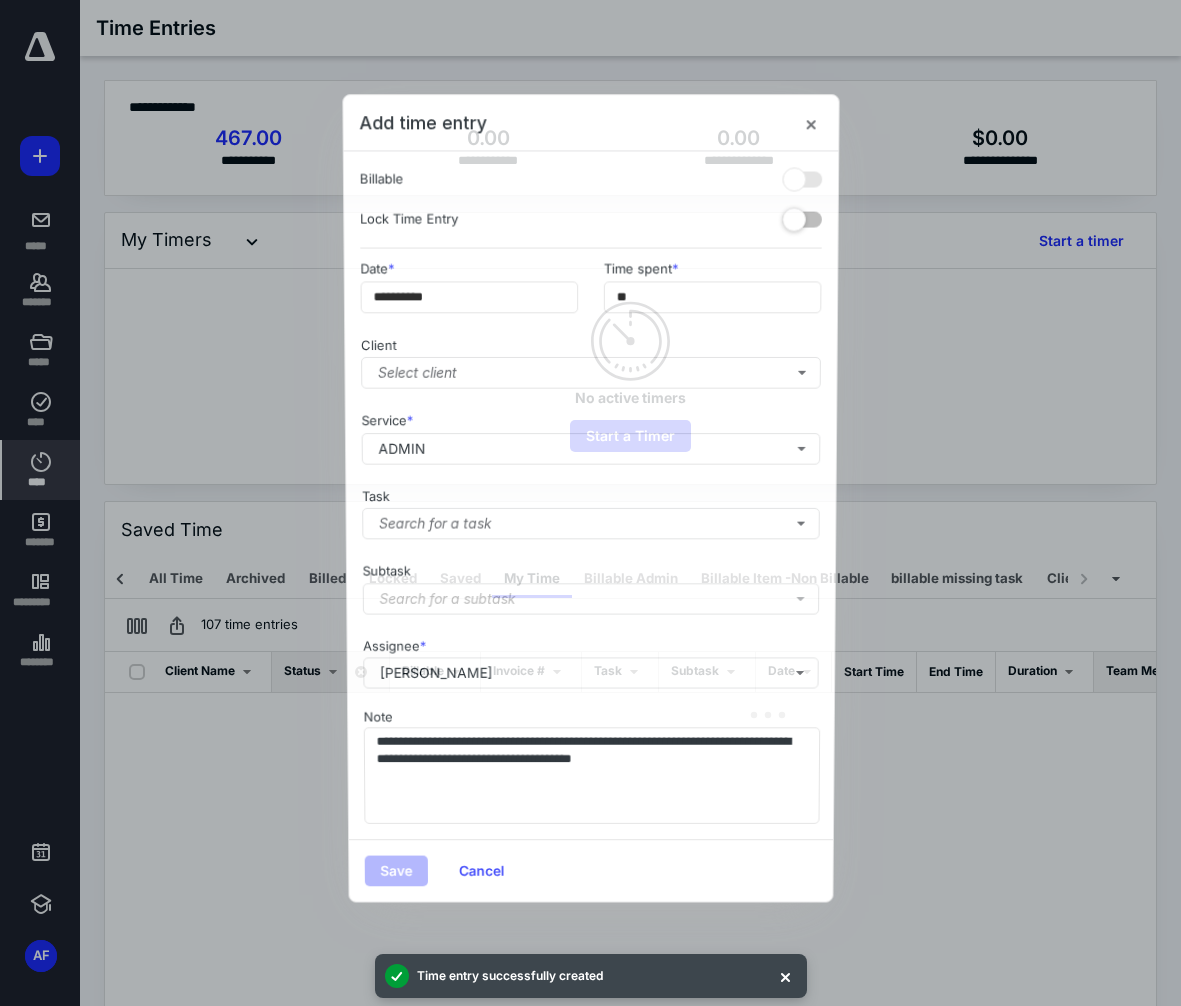 scroll, scrollTop: 0, scrollLeft: 209, axis: horizontal 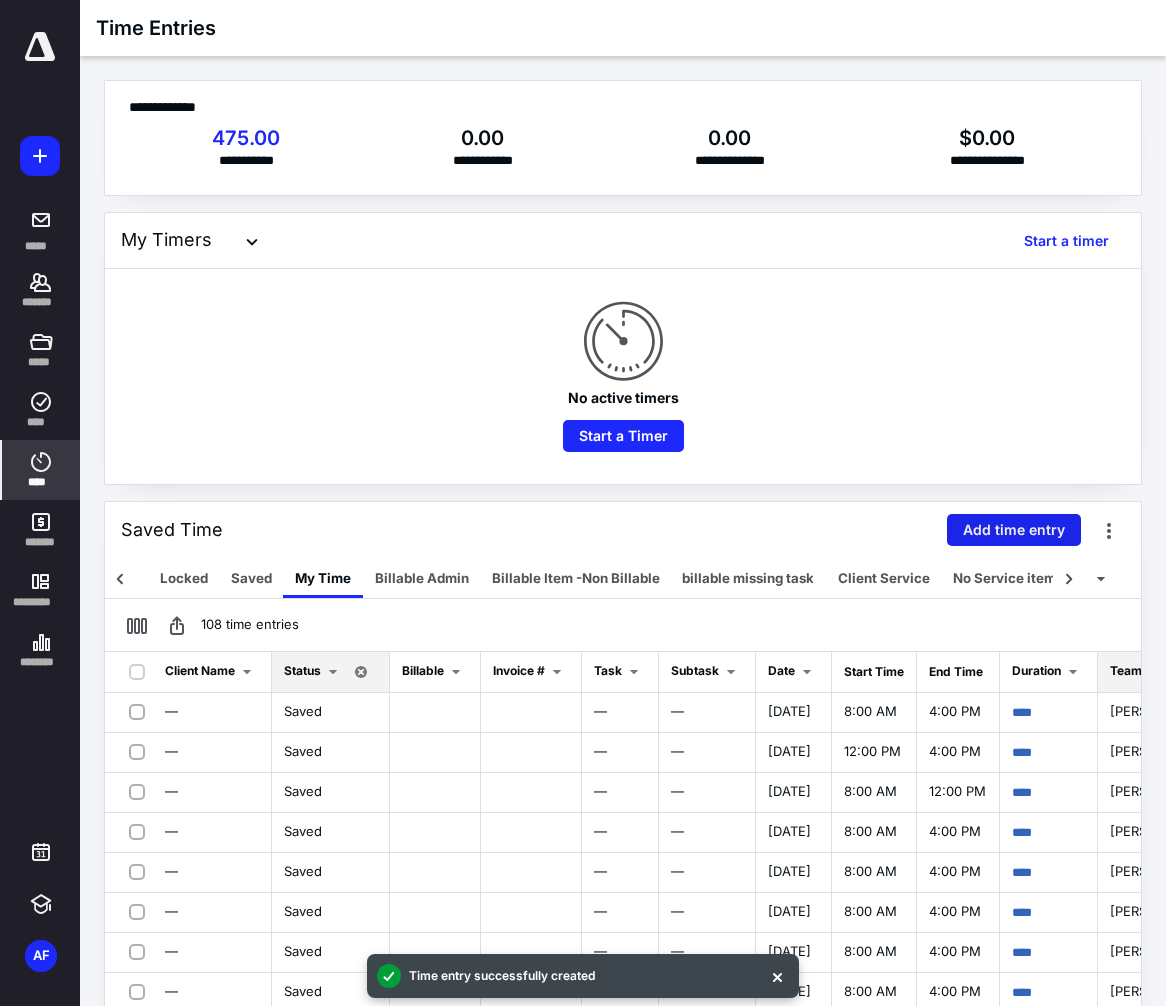 click on "Add time entry" at bounding box center (1014, 530) 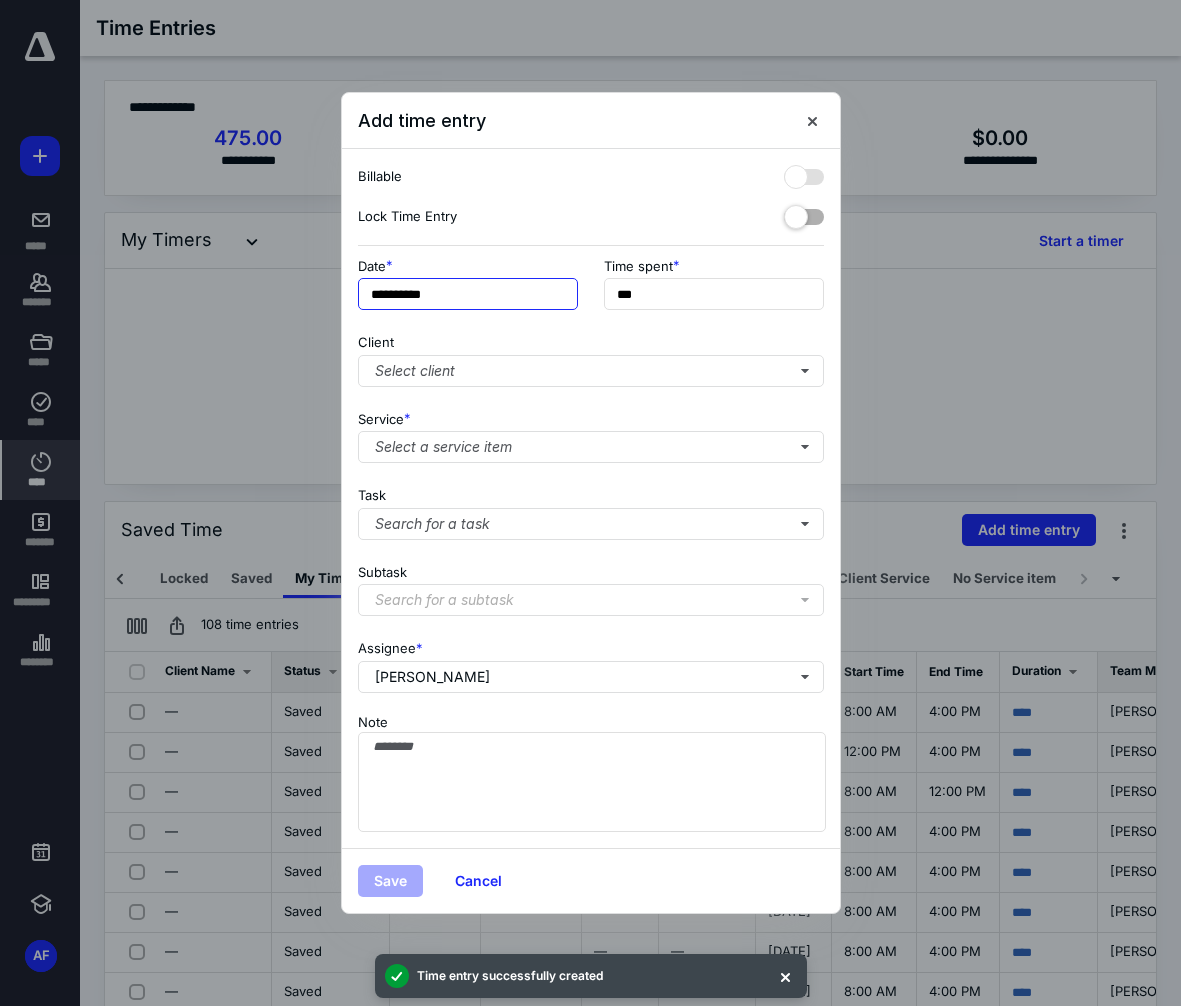 click on "**********" at bounding box center [468, 294] 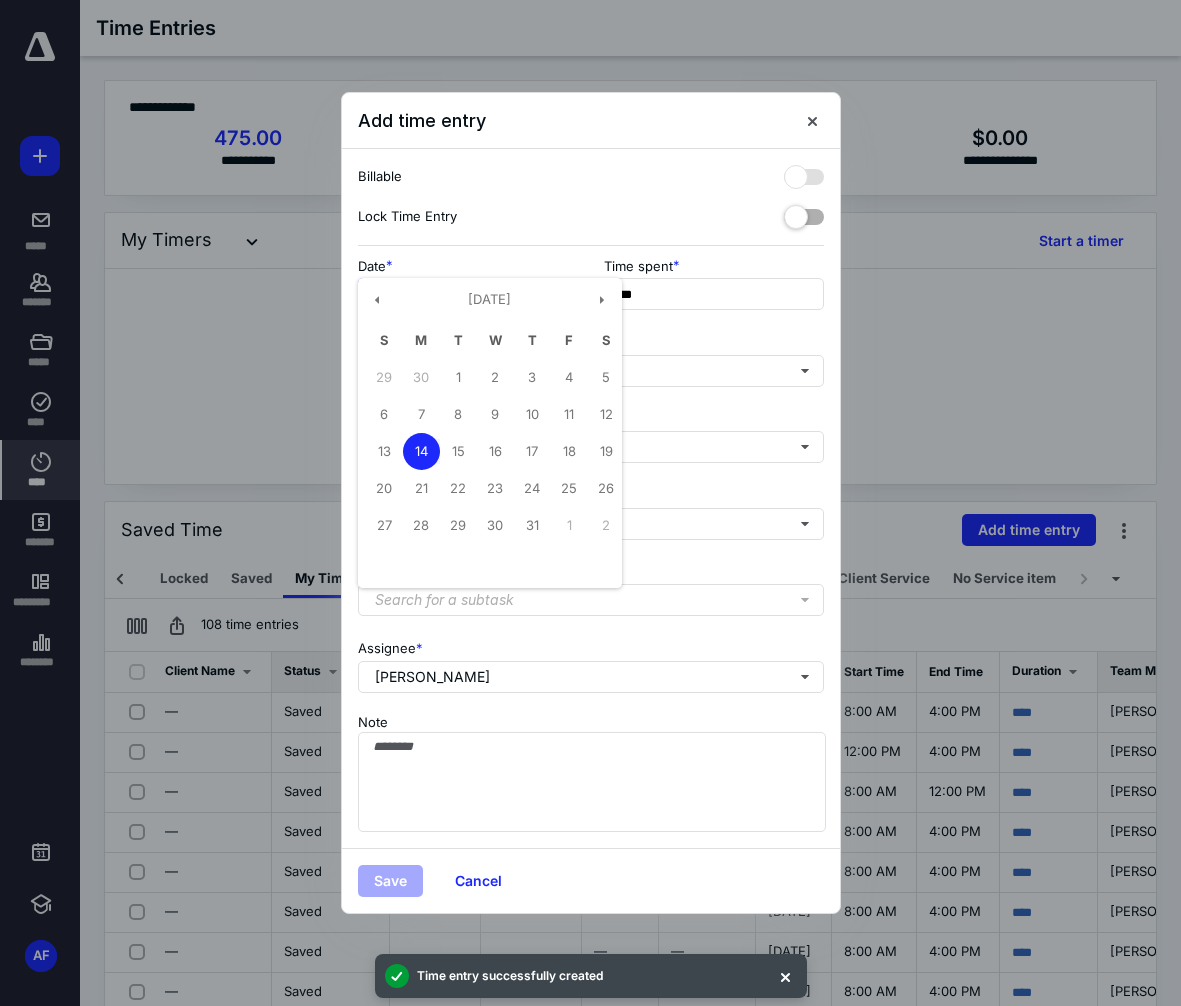 click on "10" at bounding box center (532, 414) 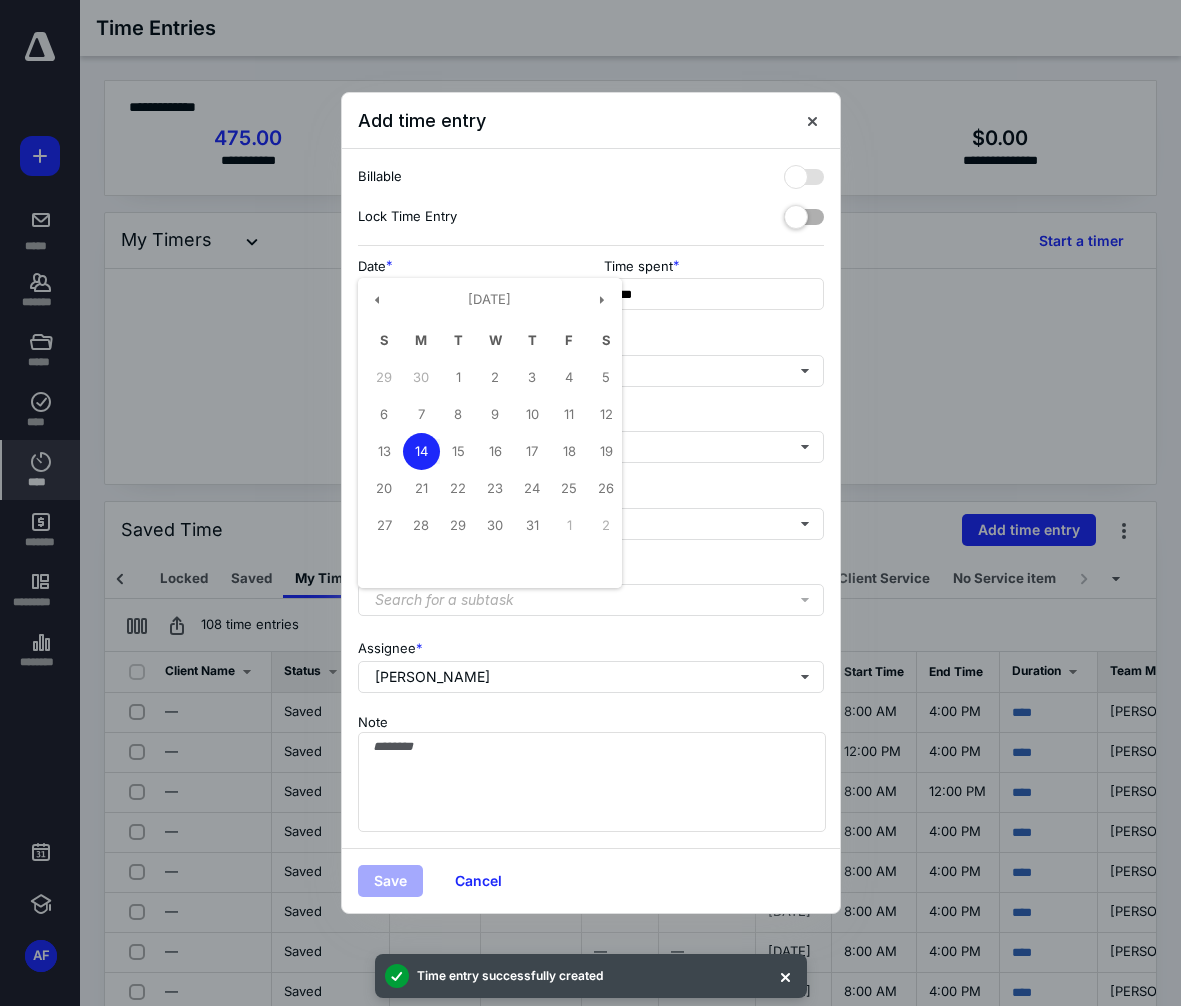 type on "**********" 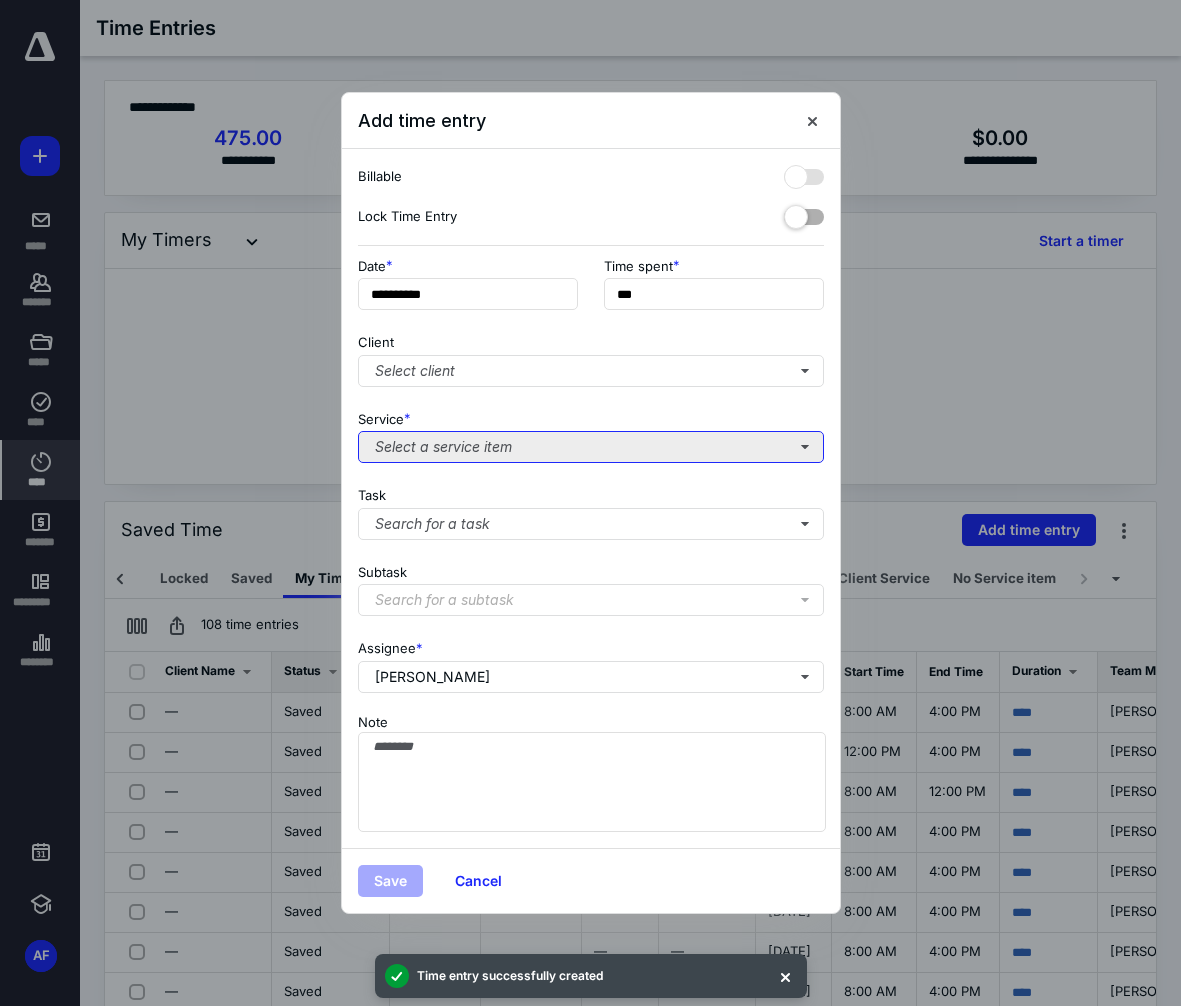 click on "Select a service item" at bounding box center [591, 447] 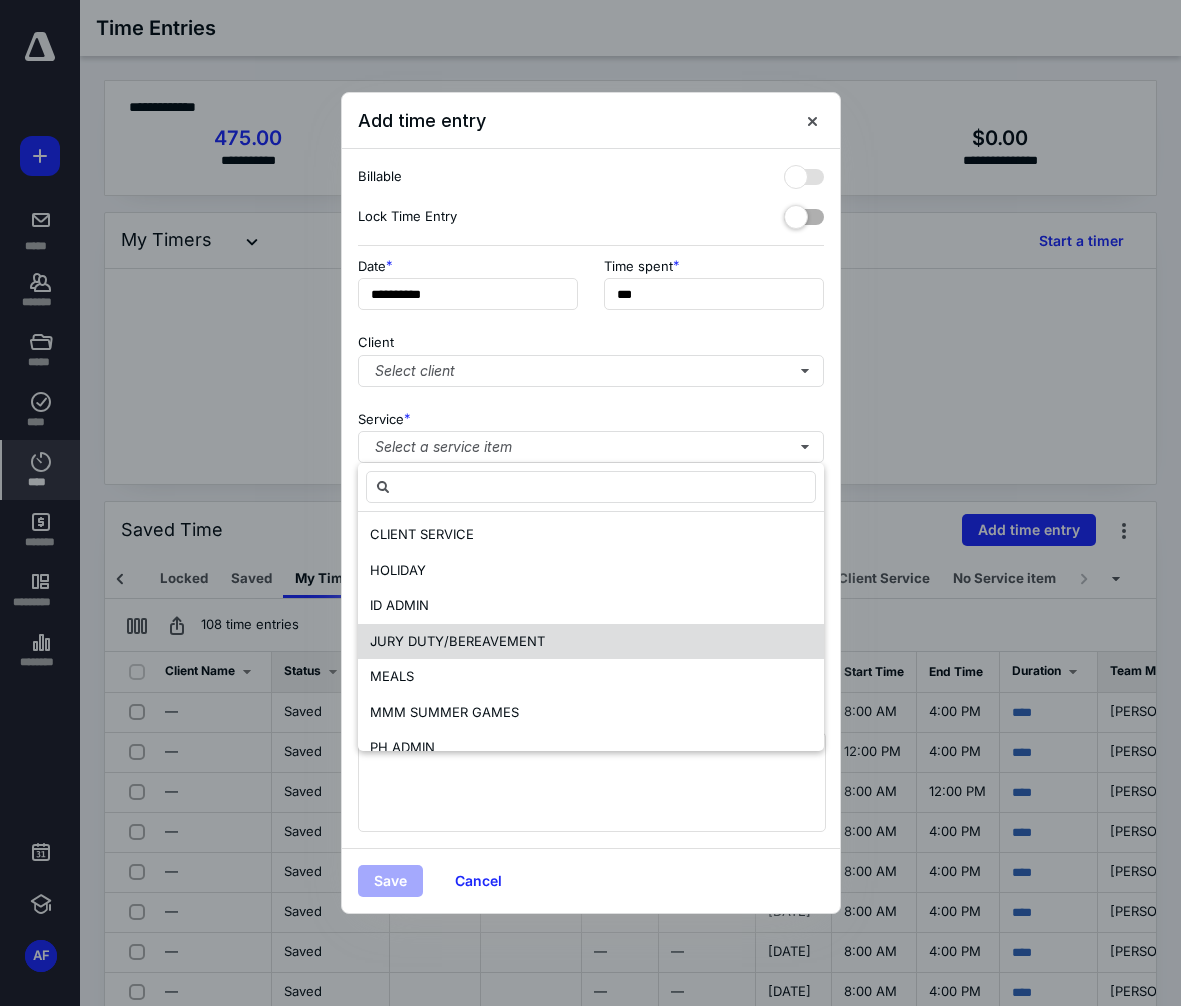 scroll, scrollTop: 600, scrollLeft: 0, axis: vertical 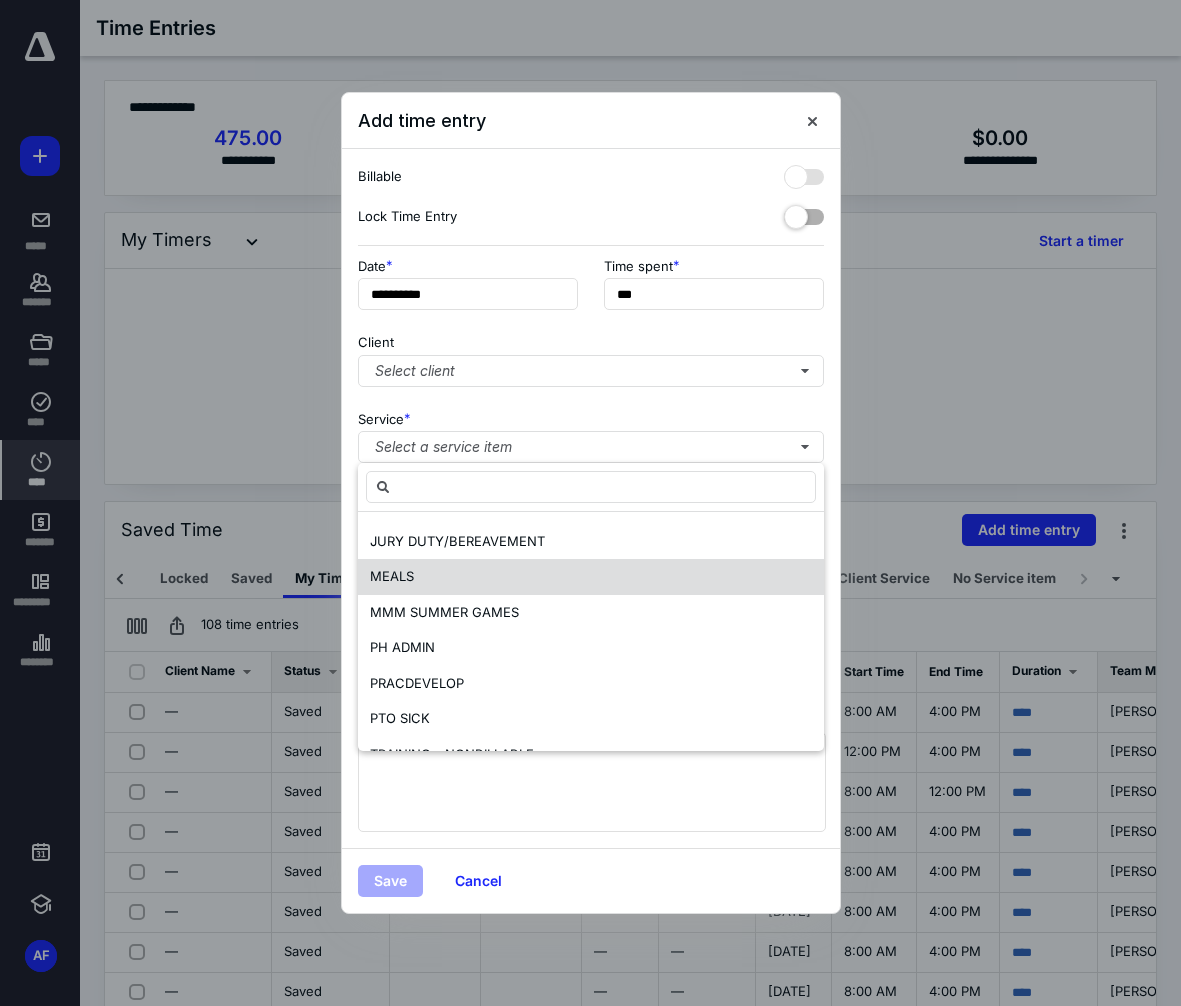 click on "MEALS" at bounding box center (392, 576) 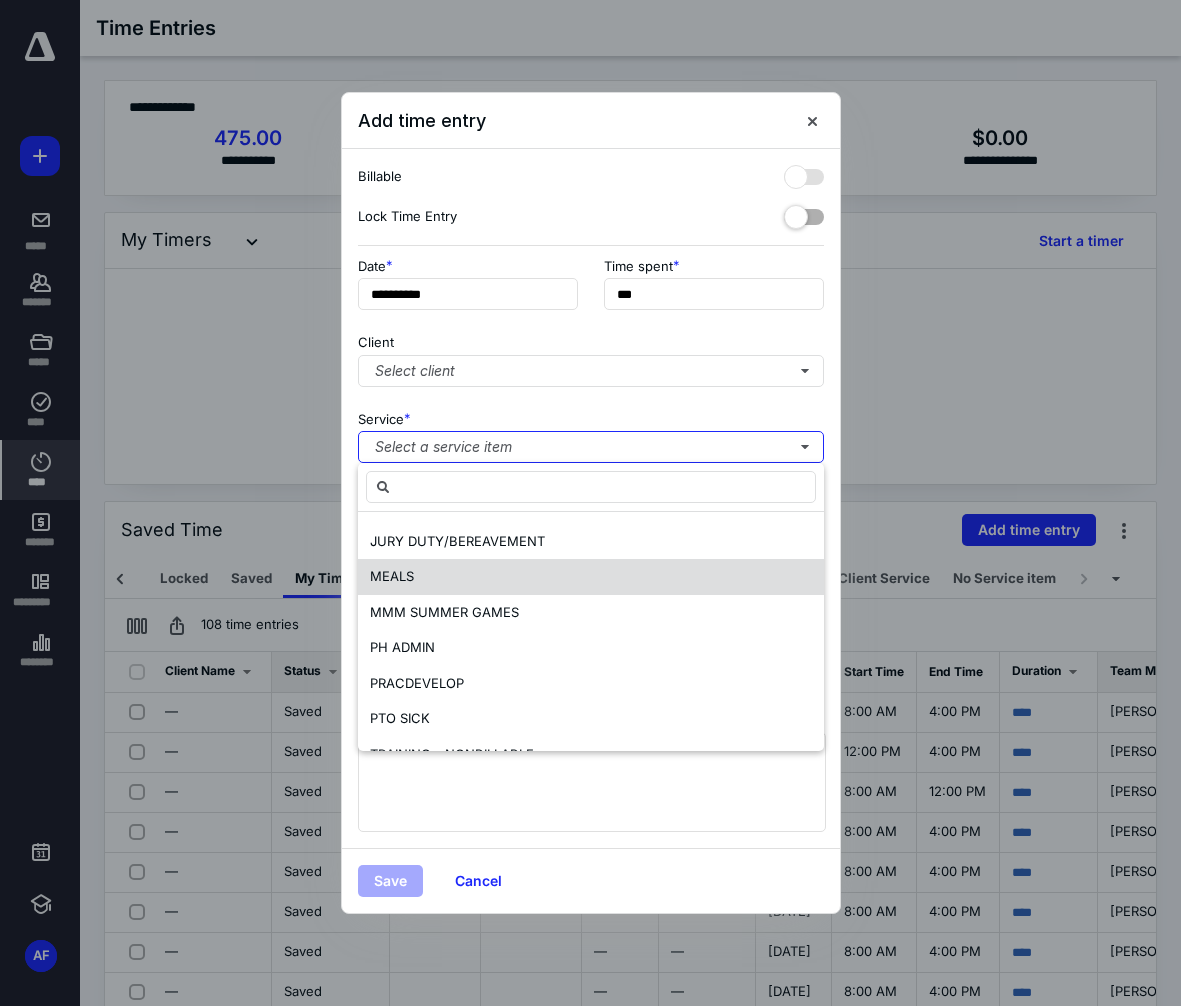 scroll, scrollTop: 0, scrollLeft: 0, axis: both 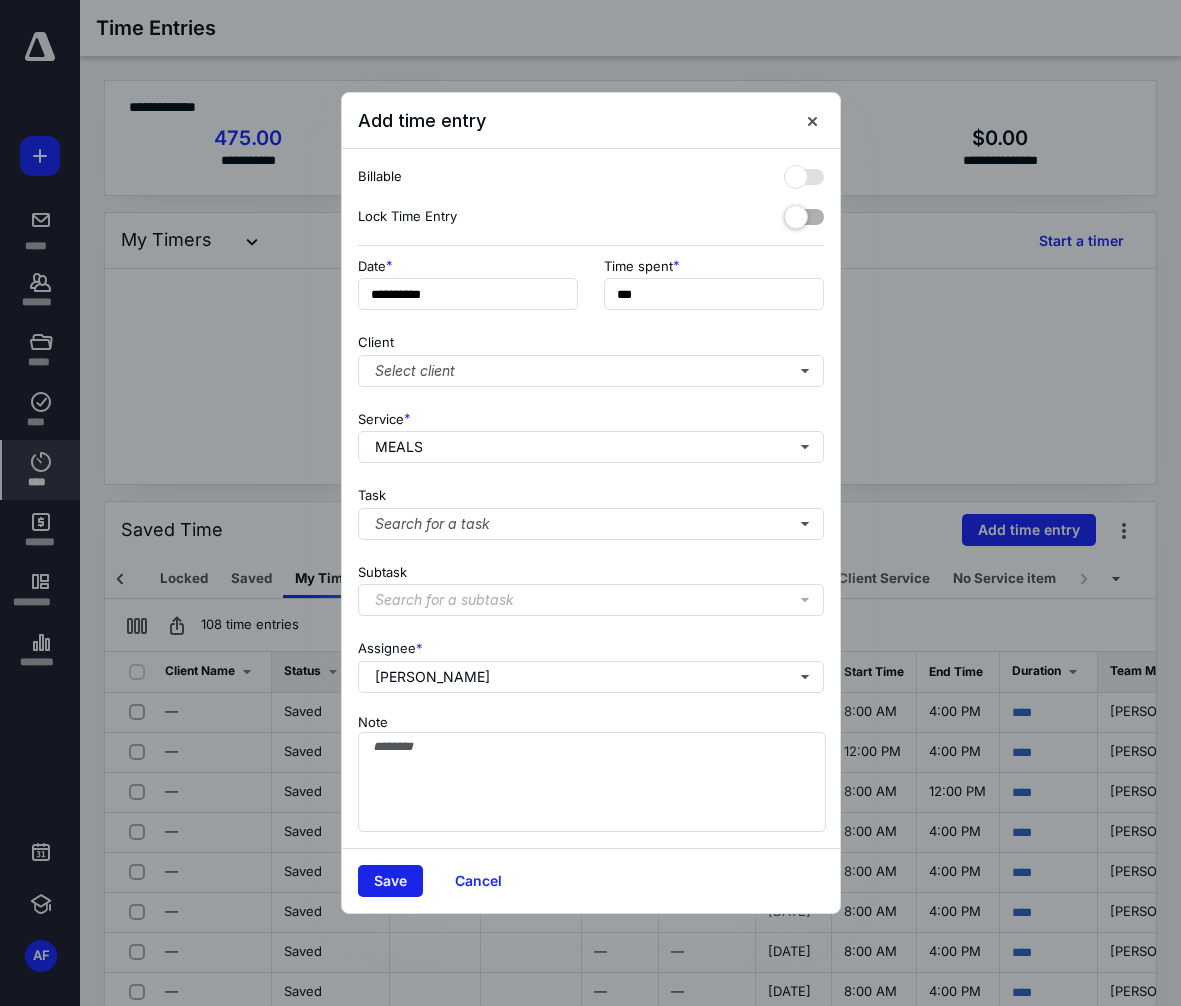 click on "Save" at bounding box center (390, 881) 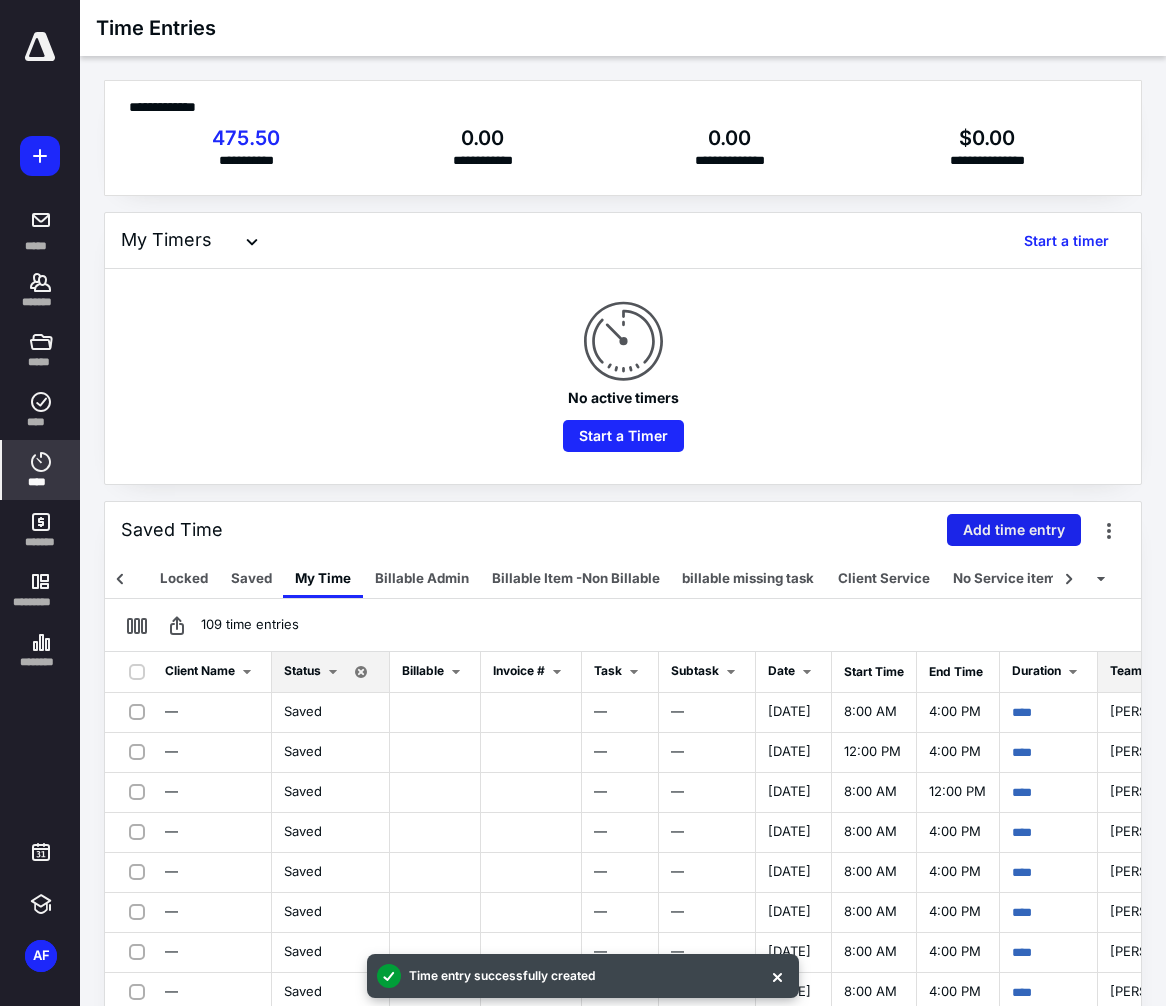 click on "Add time entry" at bounding box center (1014, 530) 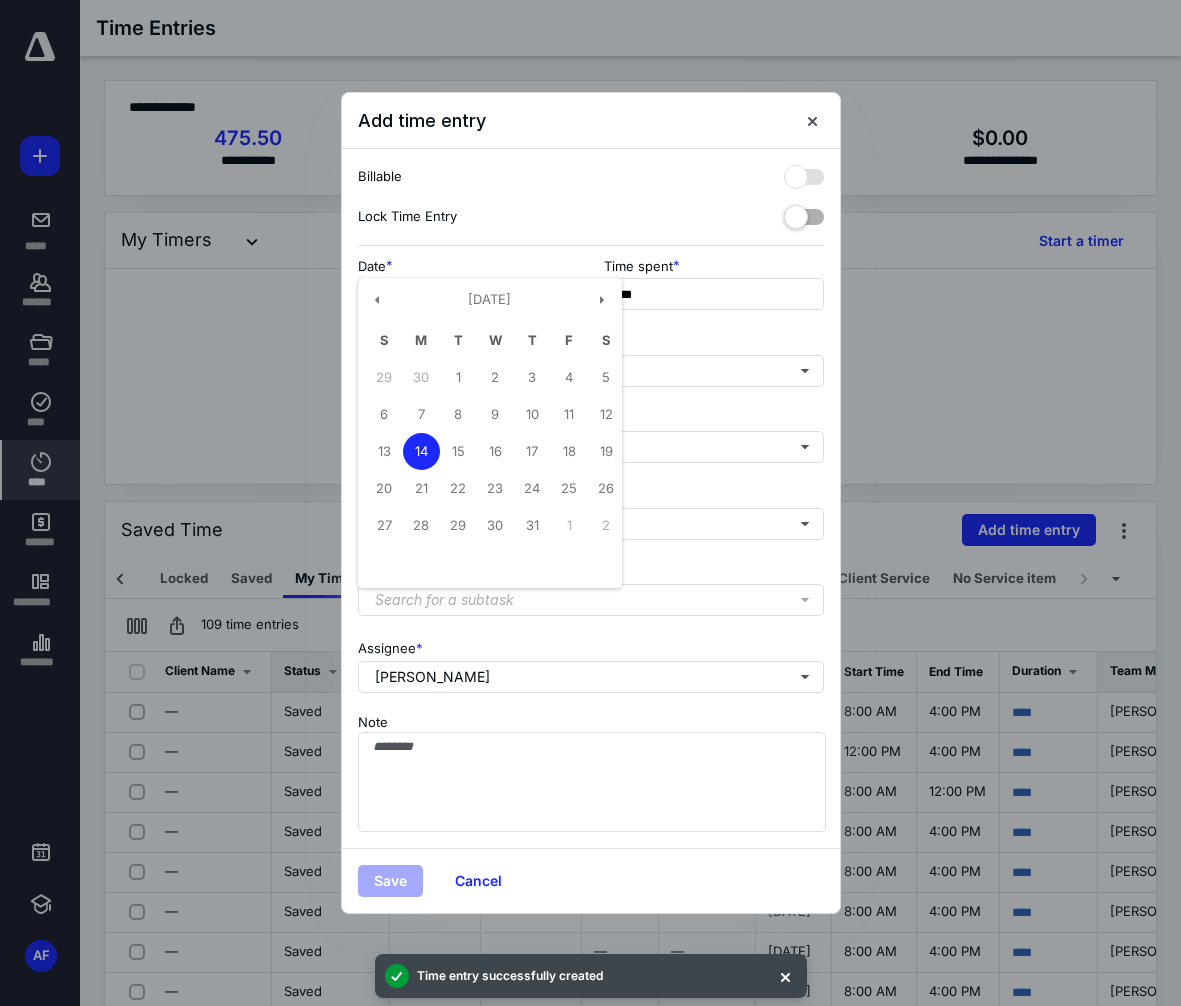 click on "**********" at bounding box center (468, 294) 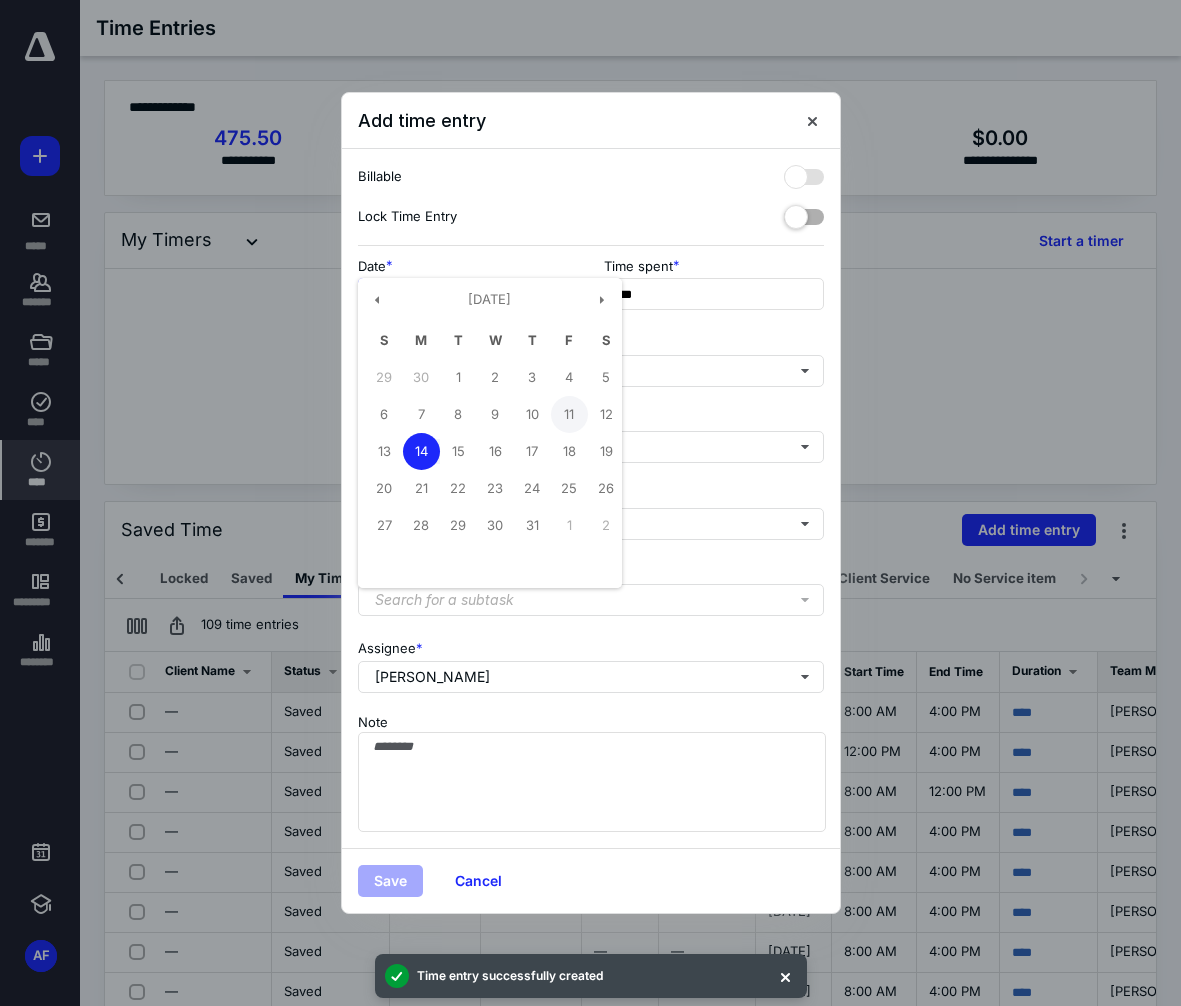 click on "11" at bounding box center [569, 414] 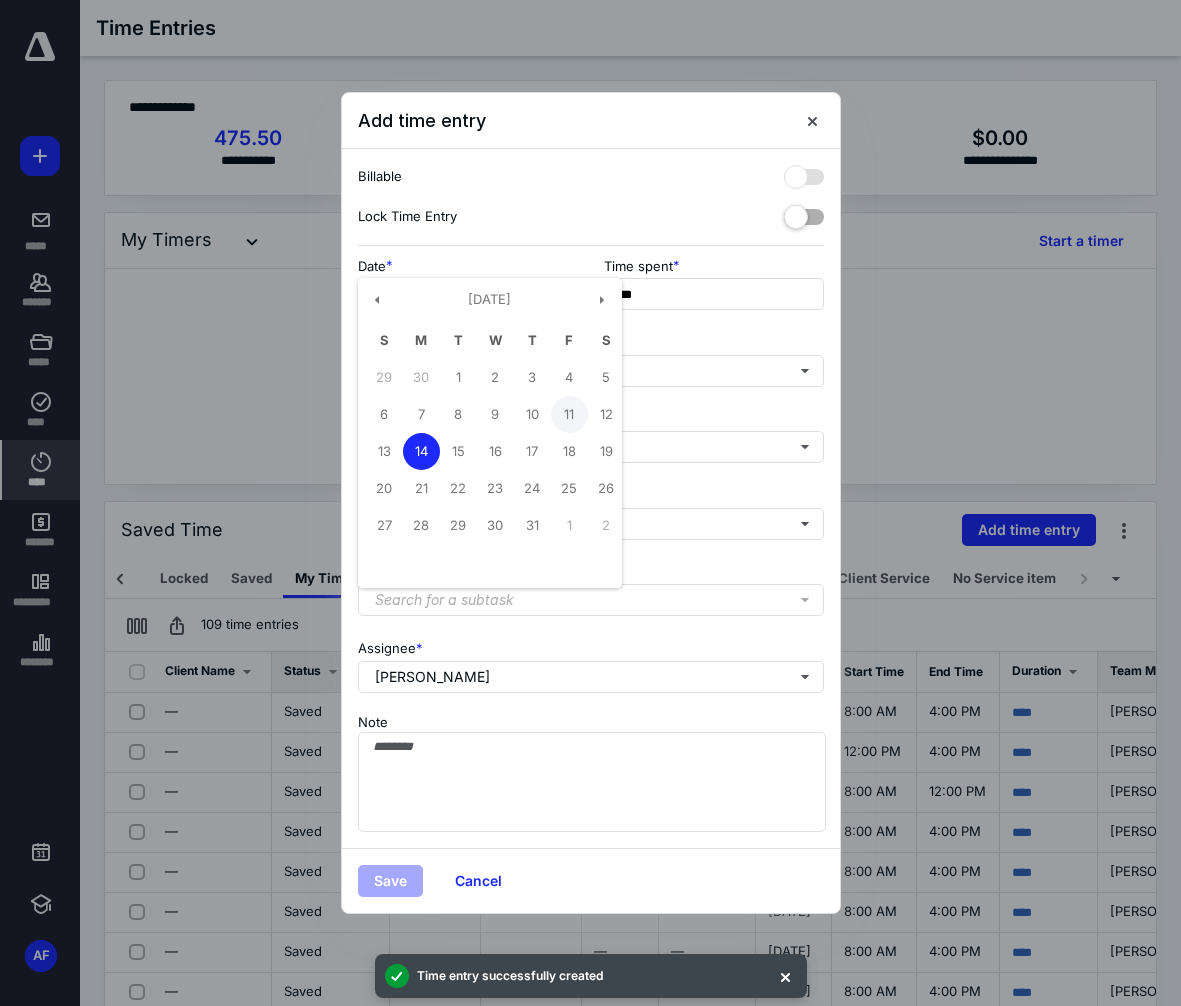 type on "**********" 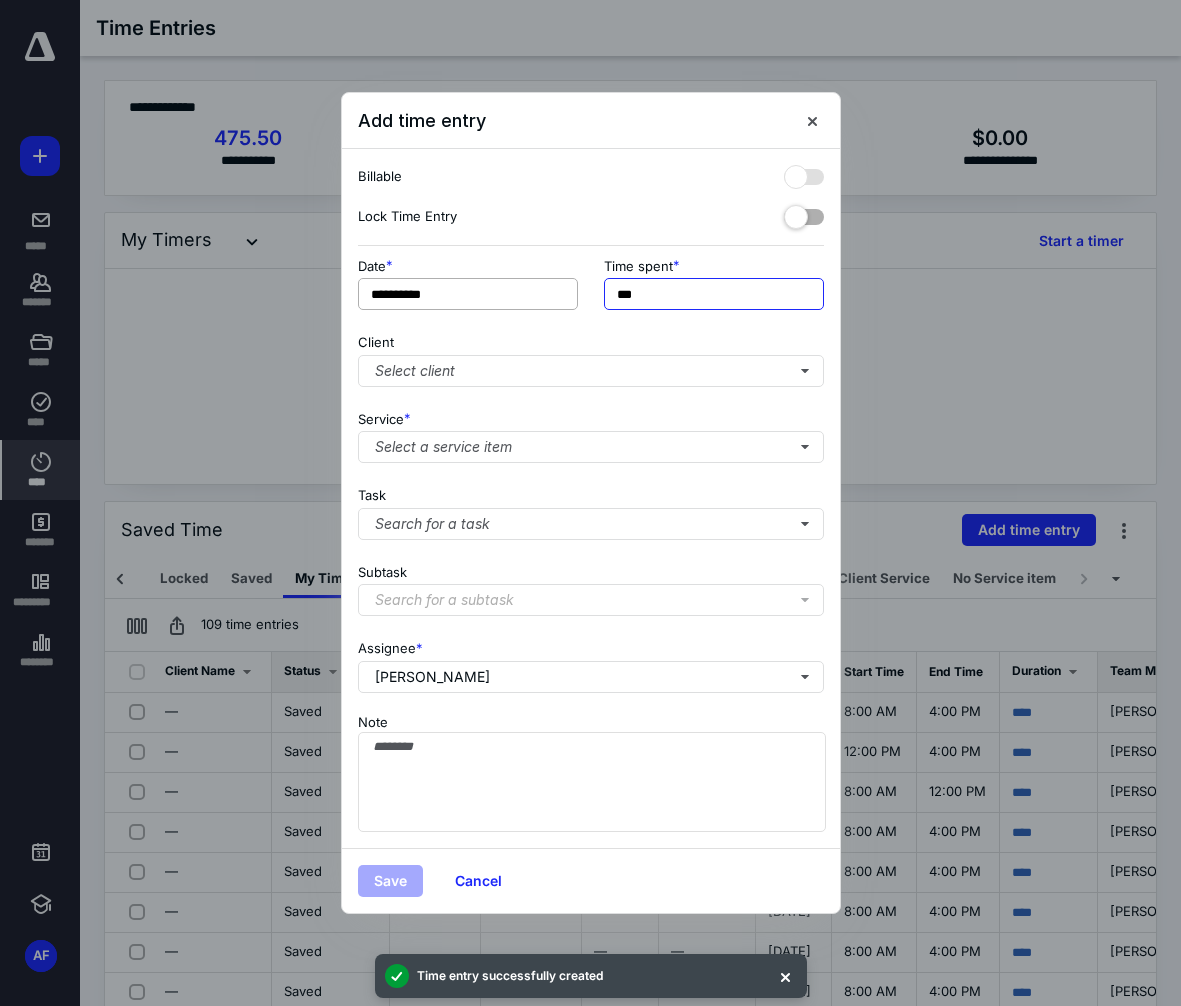 drag, startPoint x: 667, startPoint y: 292, endPoint x: 560, endPoint y: 295, distance: 107.042046 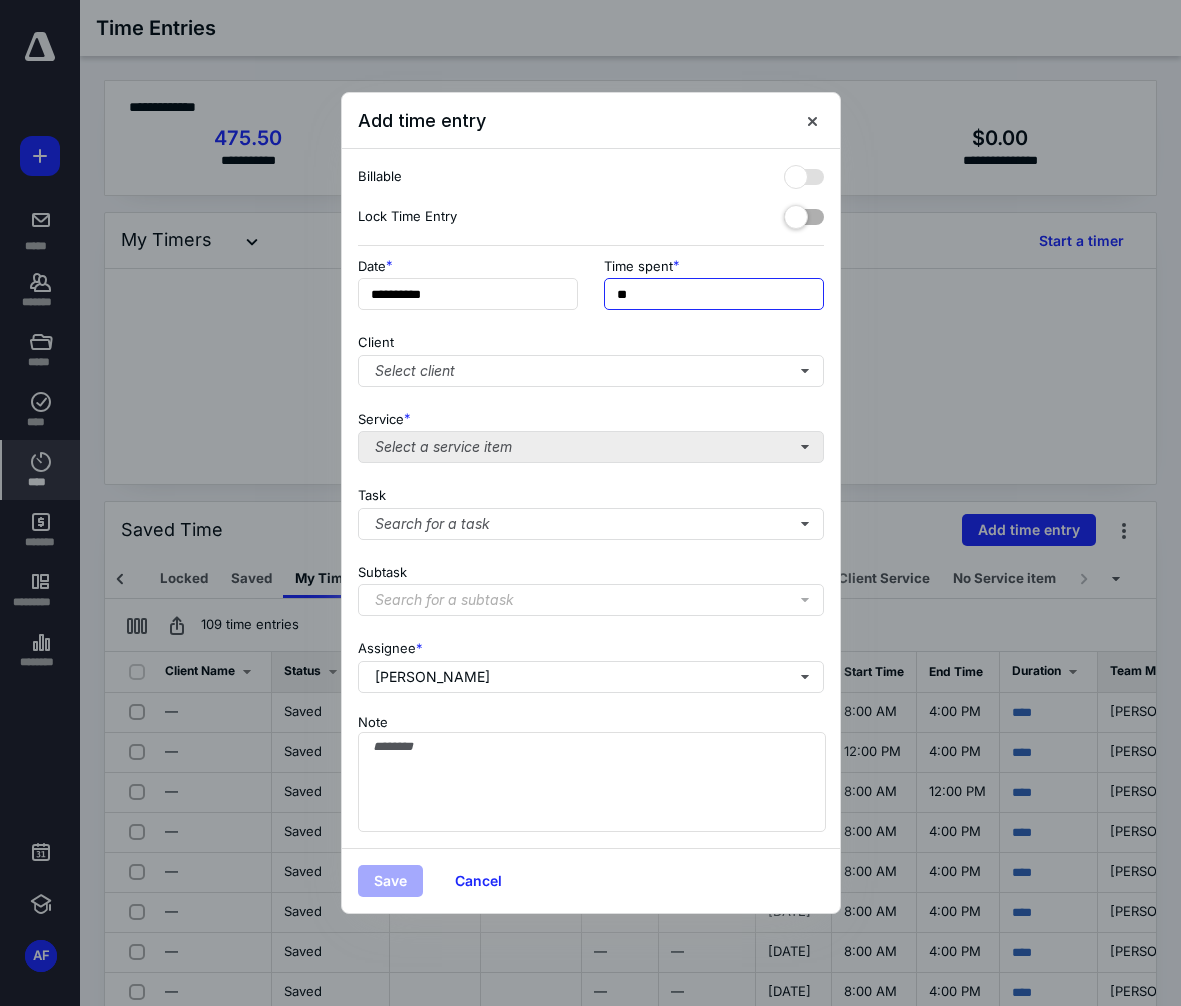 type on "**" 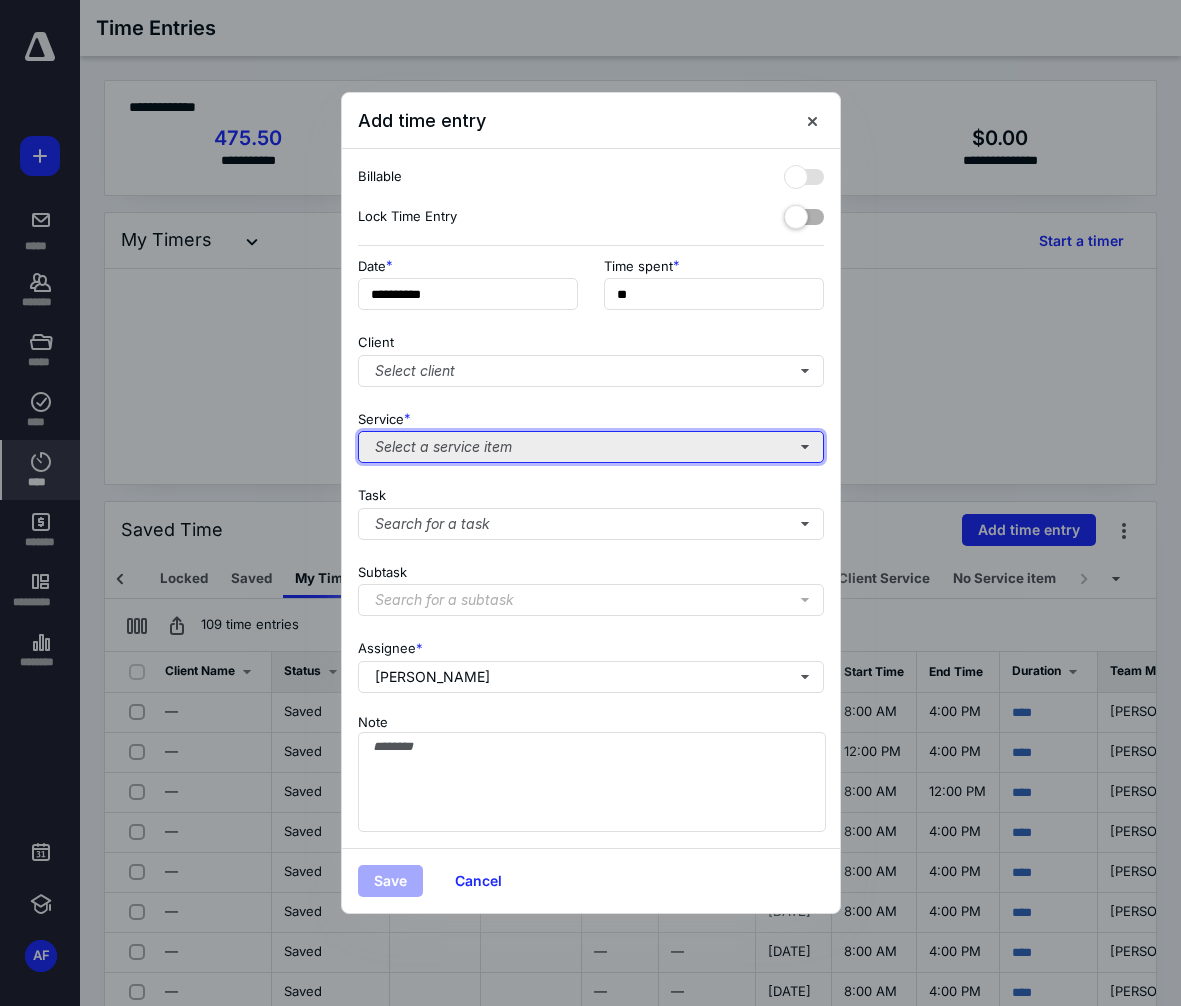 click on "Select a service item" at bounding box center (591, 447) 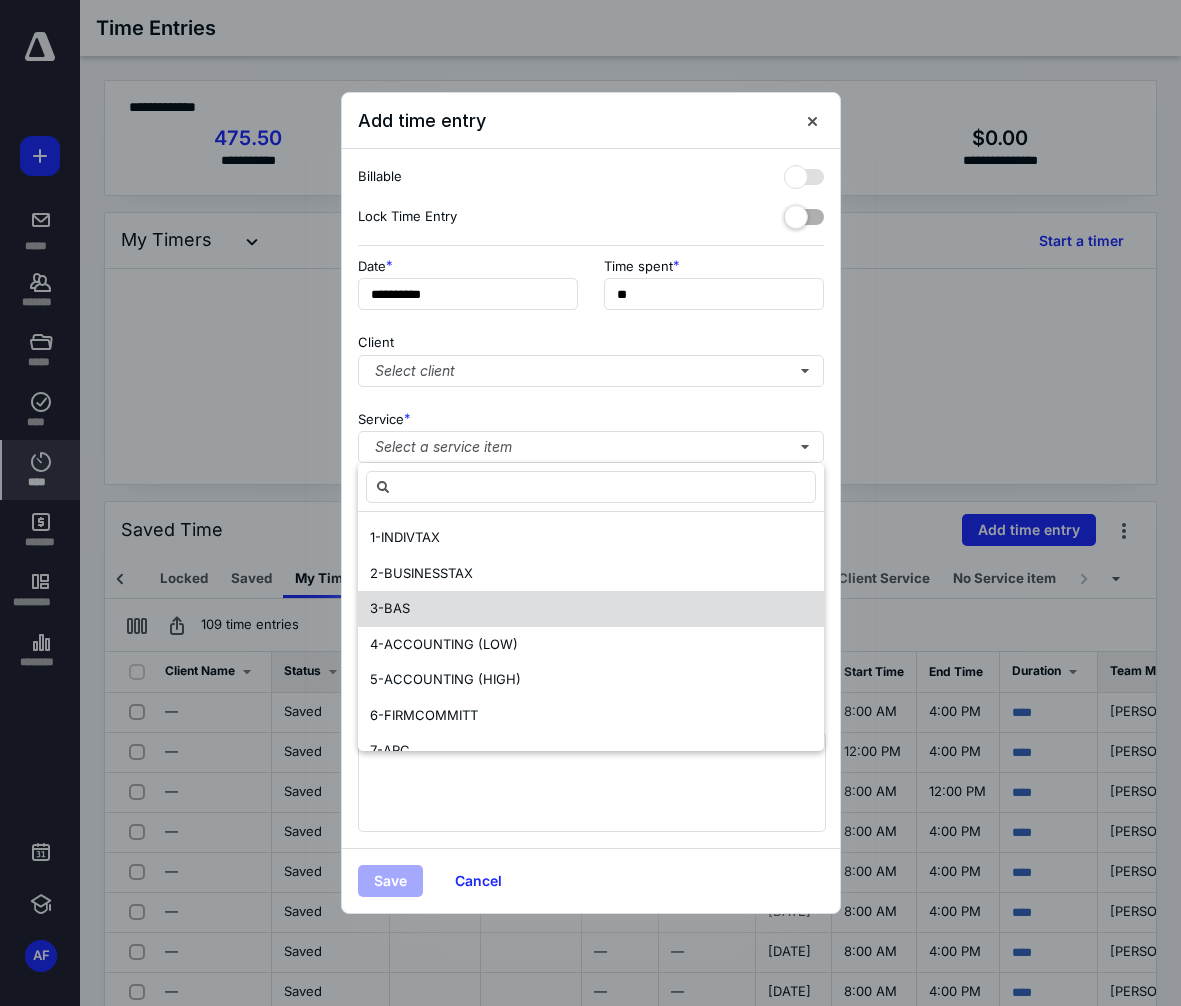 scroll, scrollTop: 200, scrollLeft: 0, axis: vertical 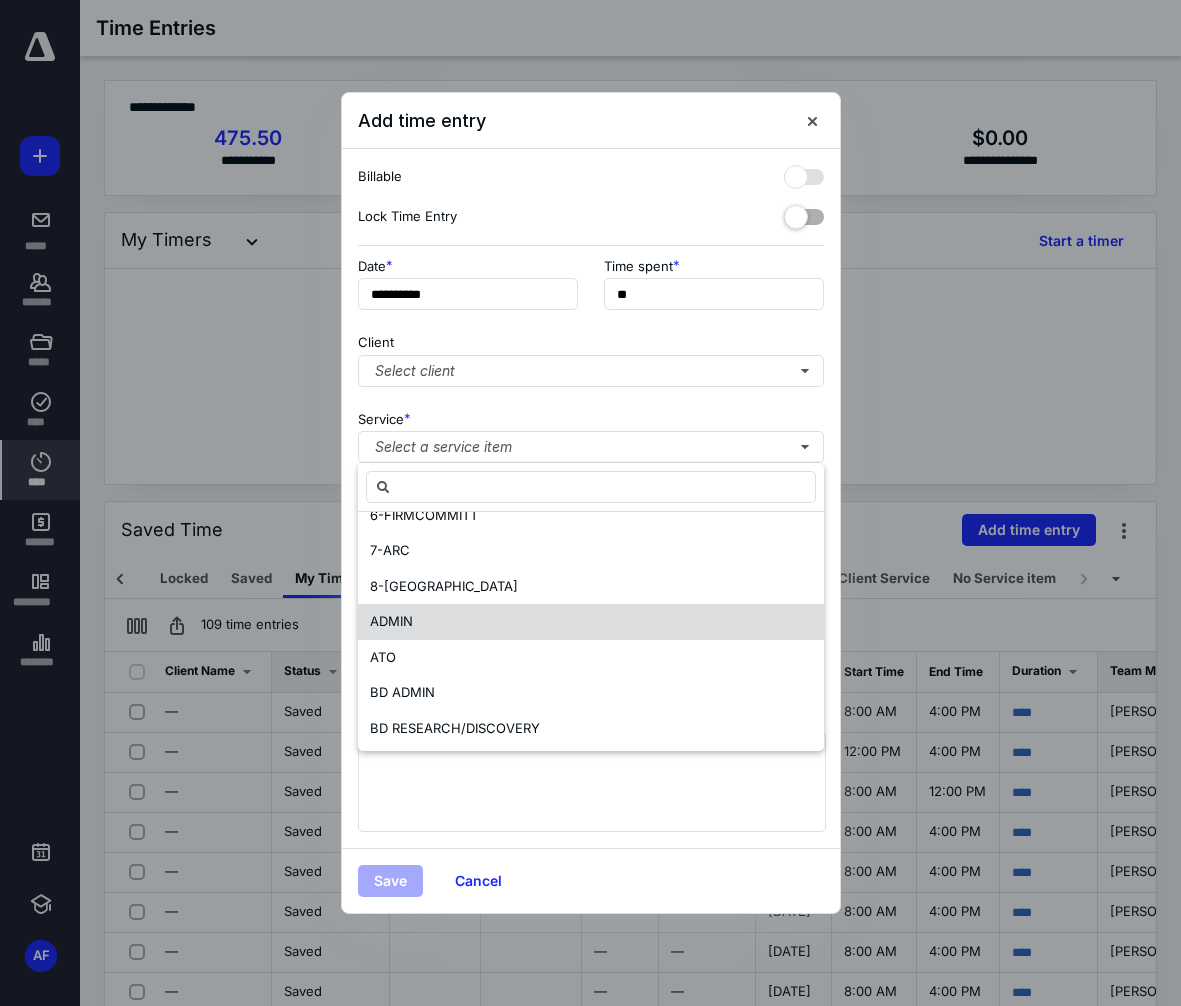 click on "ADMIN" at bounding box center [391, 621] 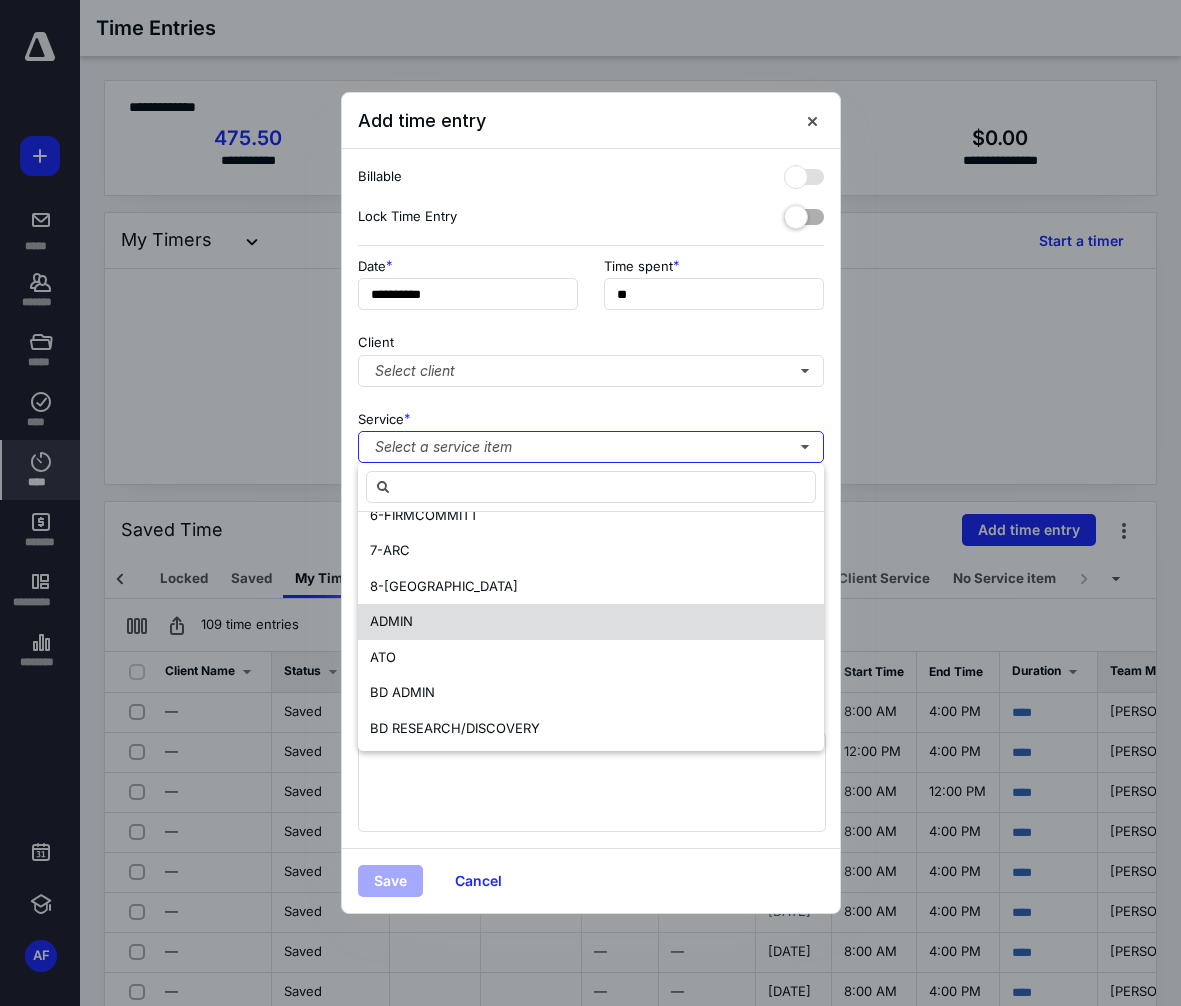 scroll, scrollTop: 0, scrollLeft: 0, axis: both 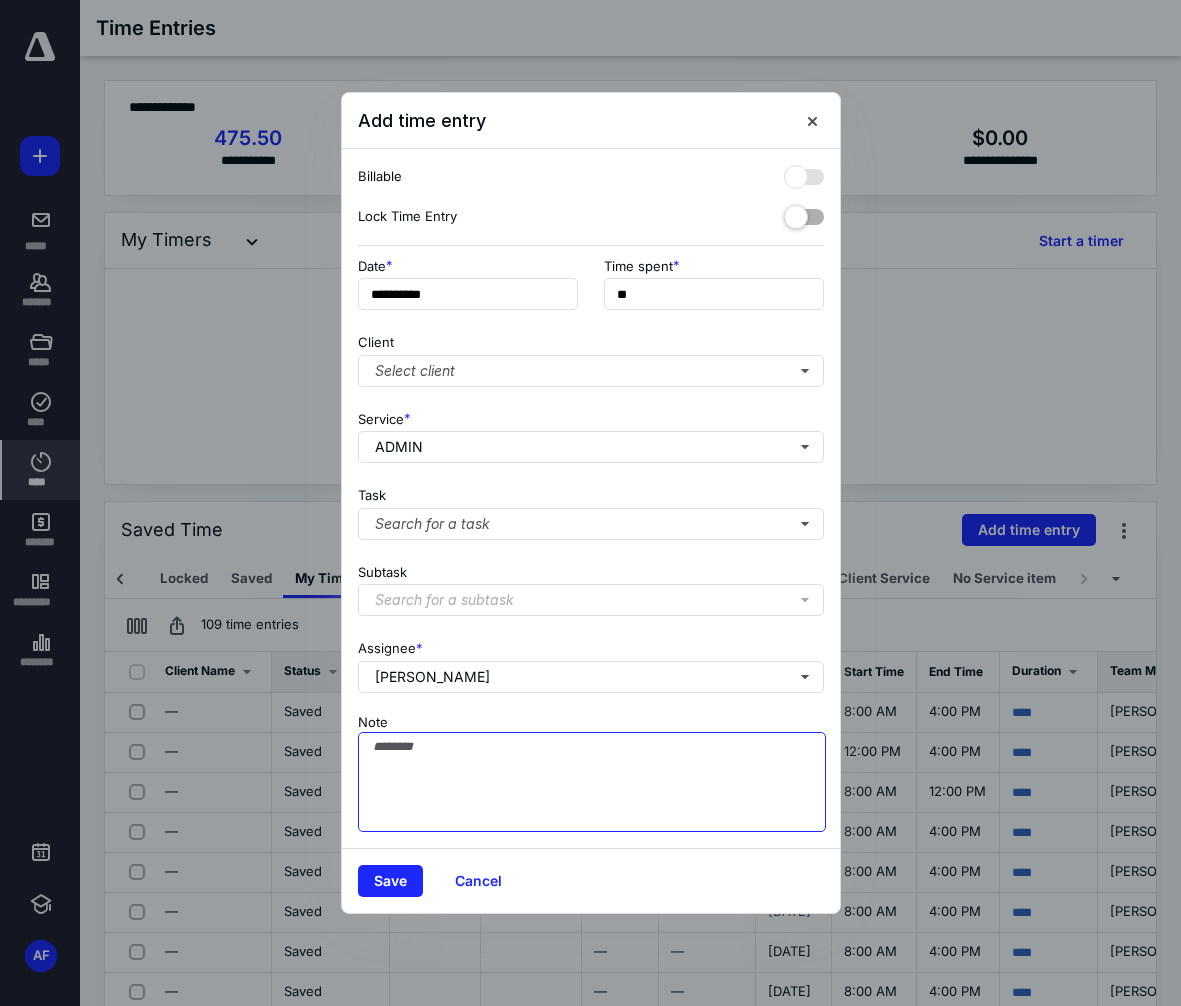 click on "Note" at bounding box center (592, 782) 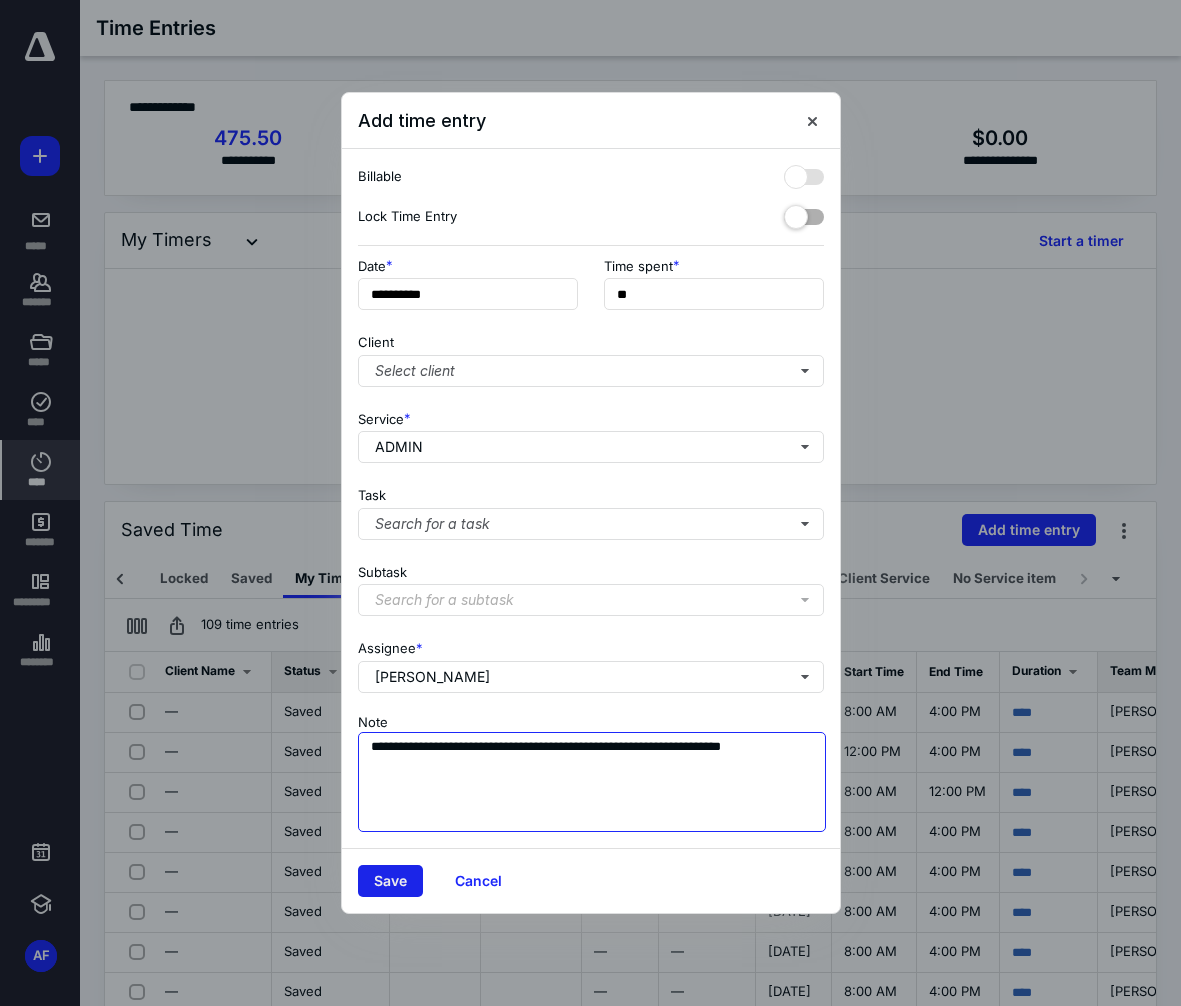 type on "**********" 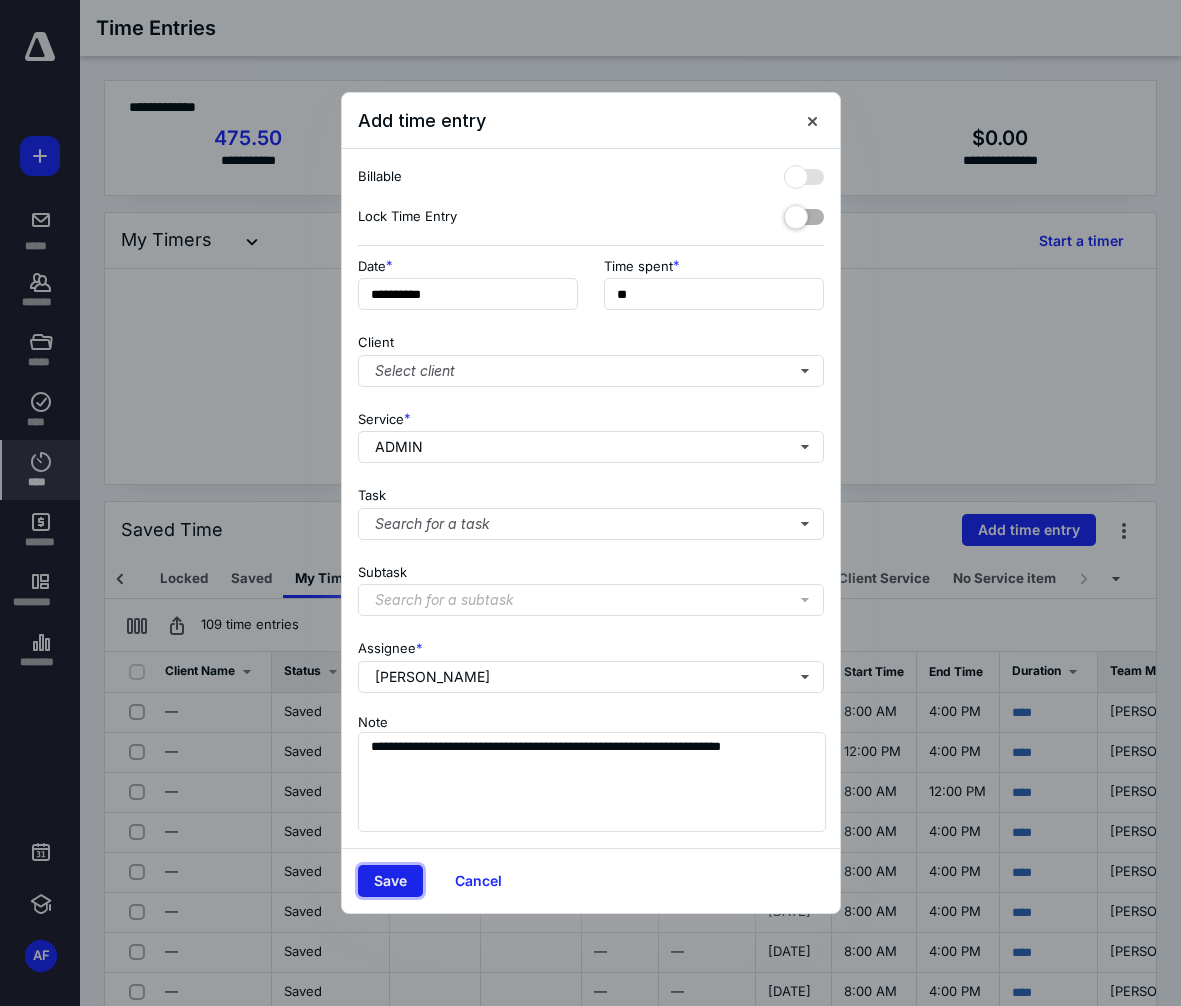 click on "Save" at bounding box center (390, 881) 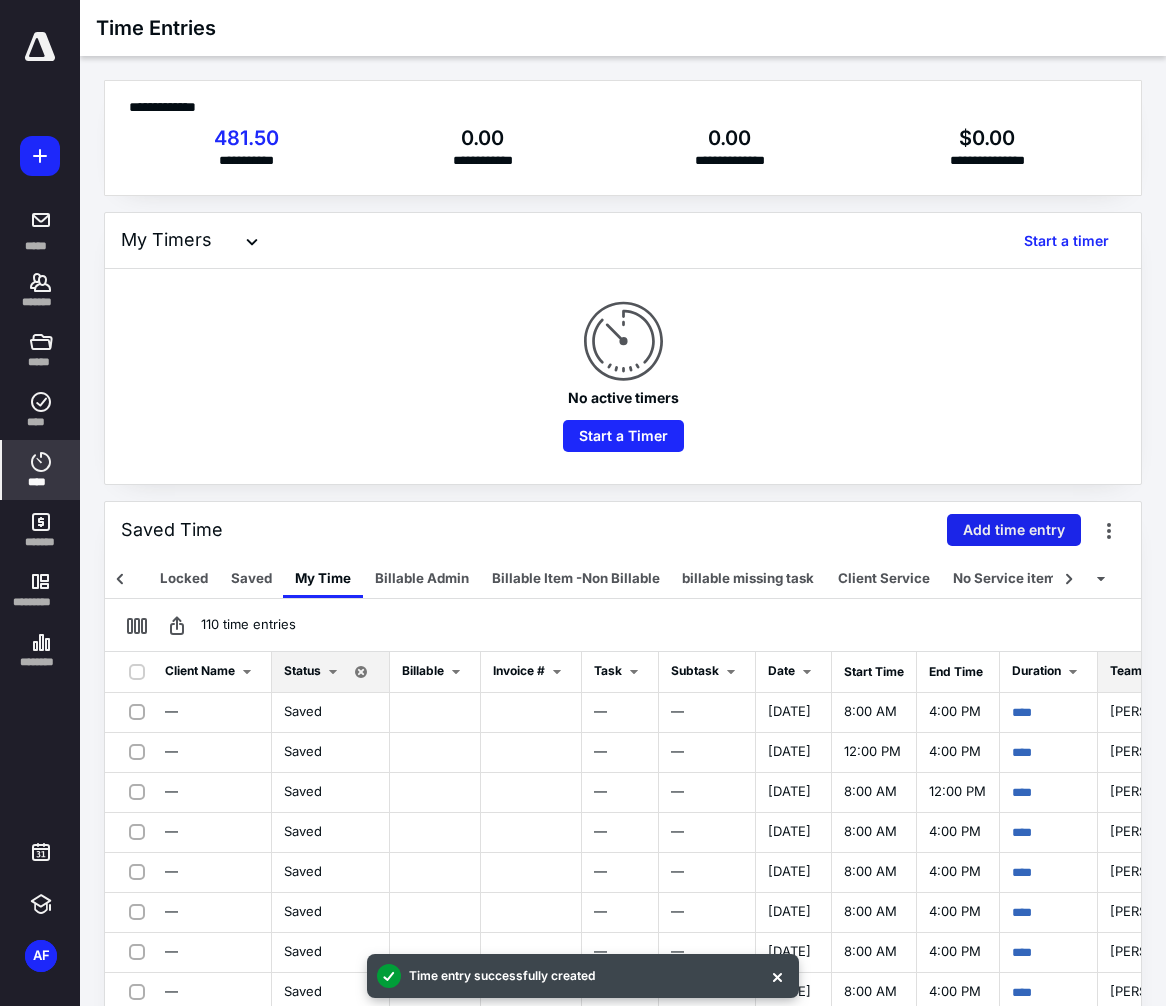 click on "Add time entry" at bounding box center [1014, 530] 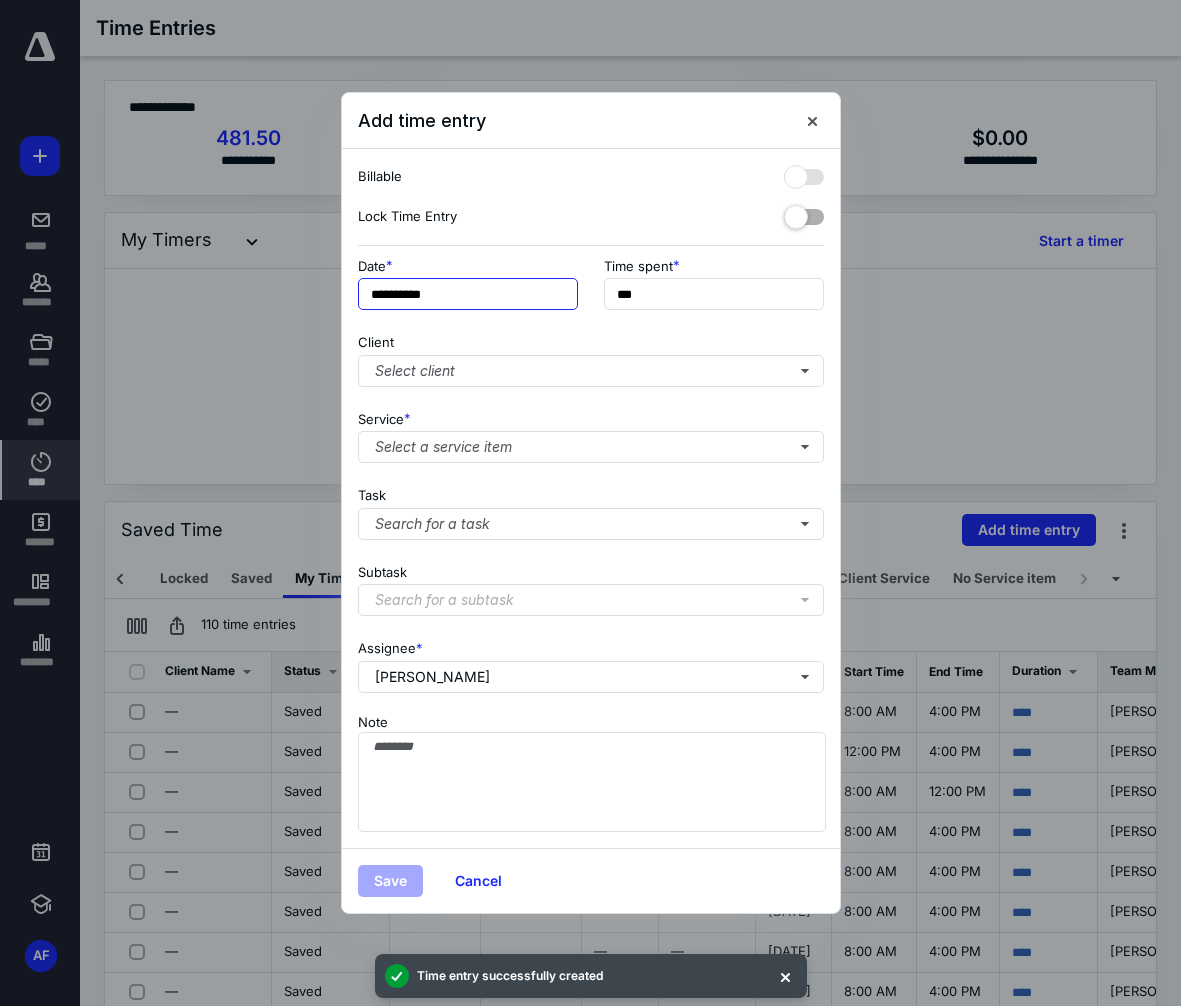 click on "**********" at bounding box center [468, 294] 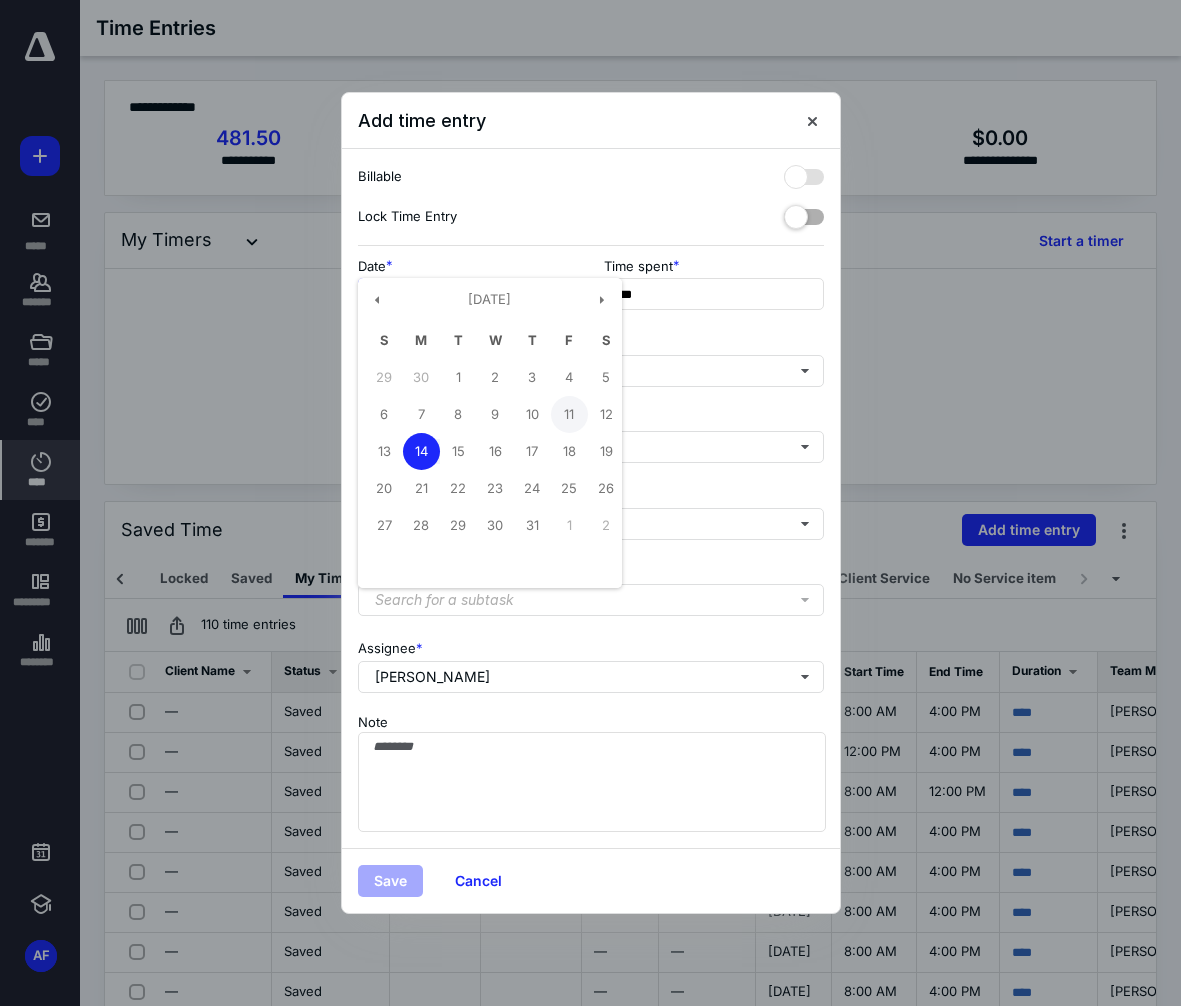 click on "11" at bounding box center [569, 414] 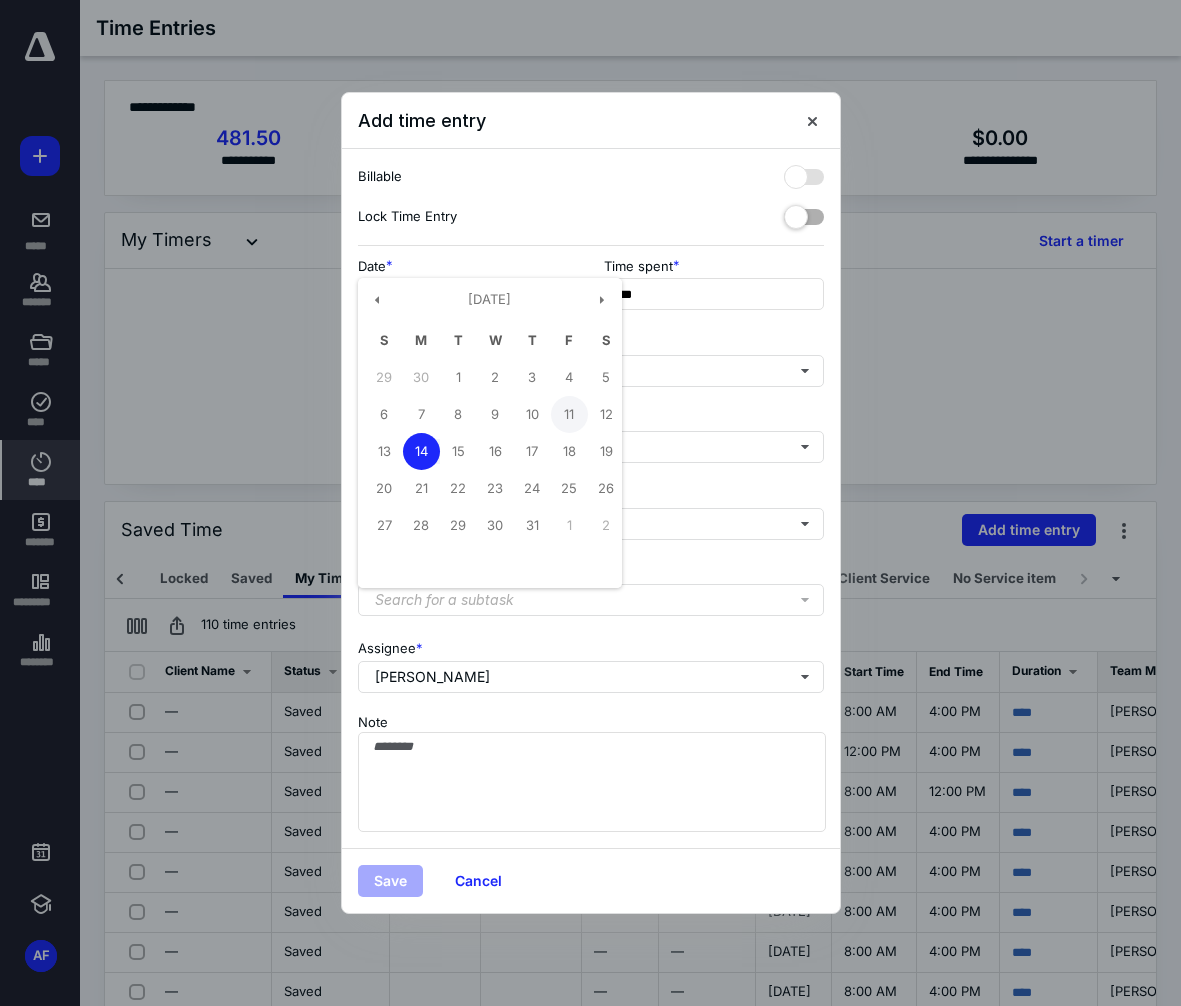 type on "**********" 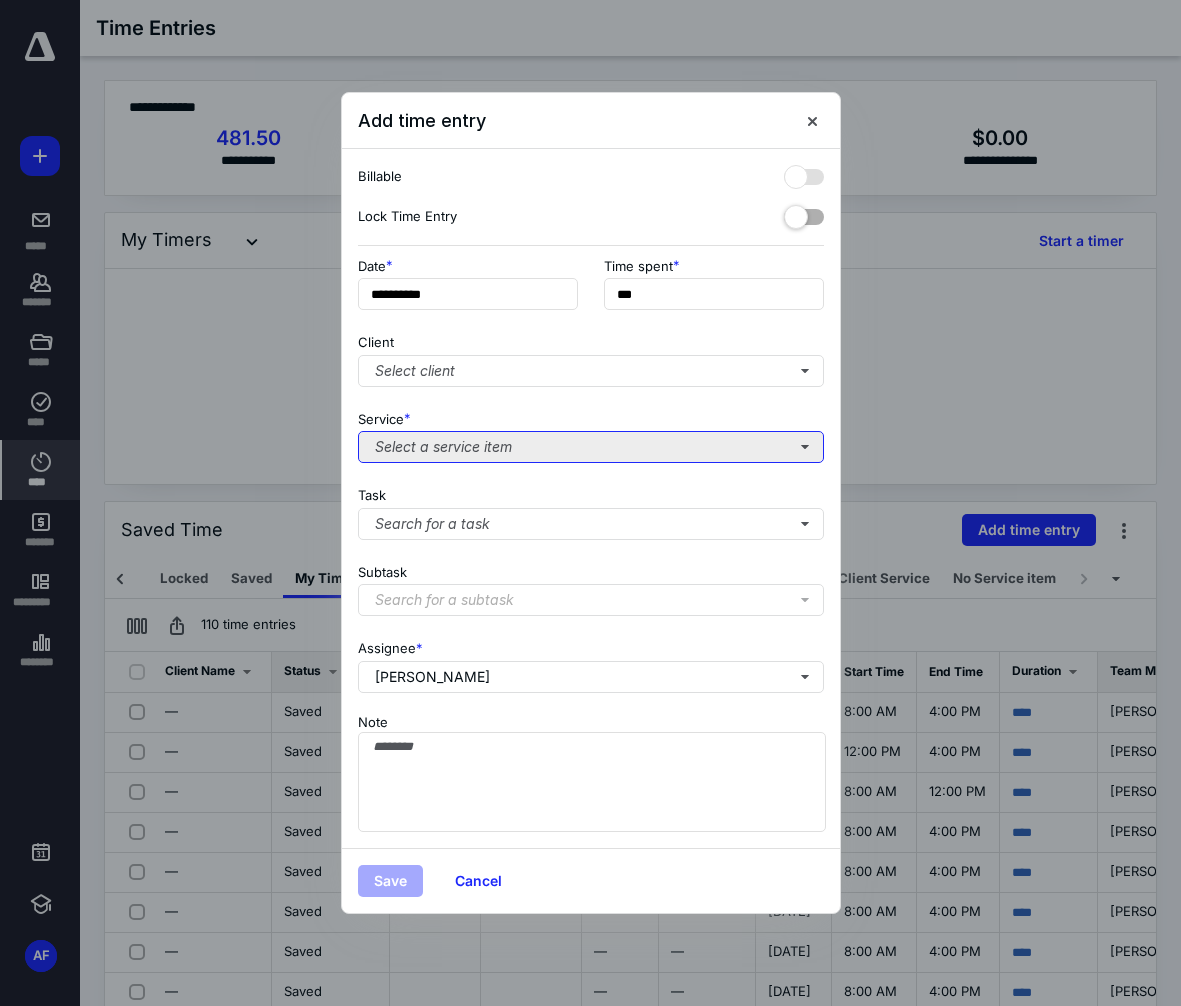 click on "Select a service item" at bounding box center (591, 447) 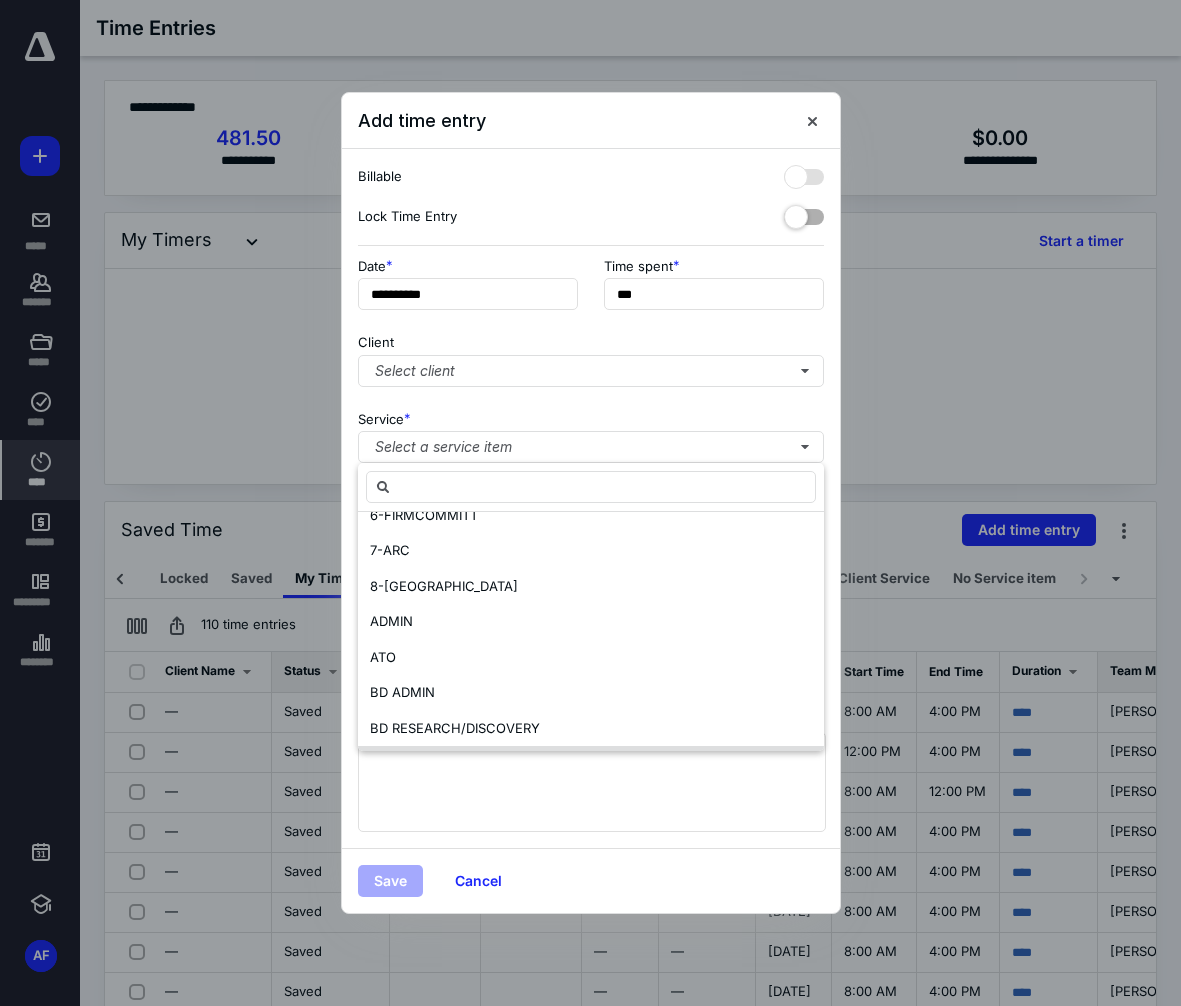 scroll, scrollTop: 600, scrollLeft: 0, axis: vertical 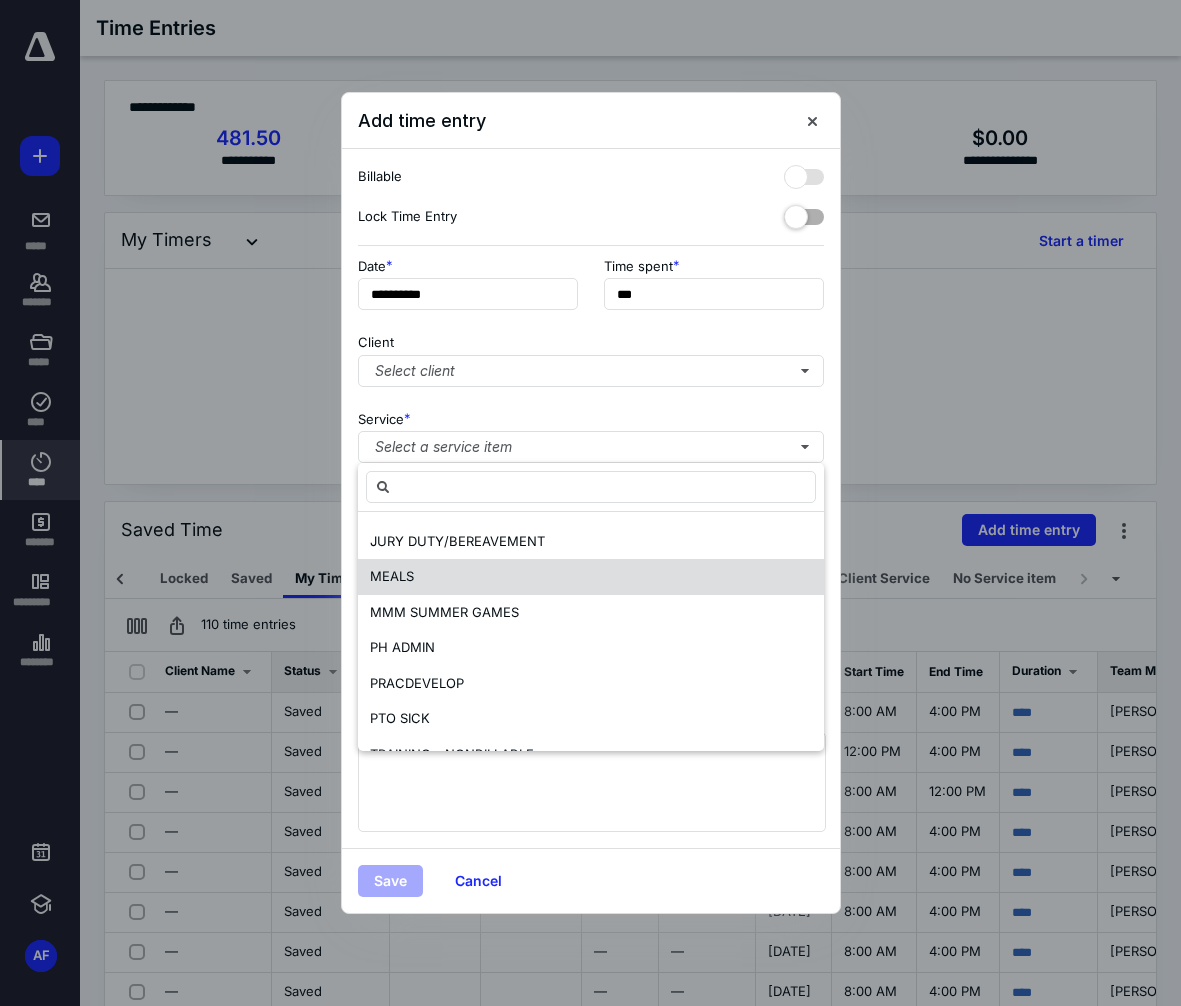click on "MEALS" at bounding box center (392, 576) 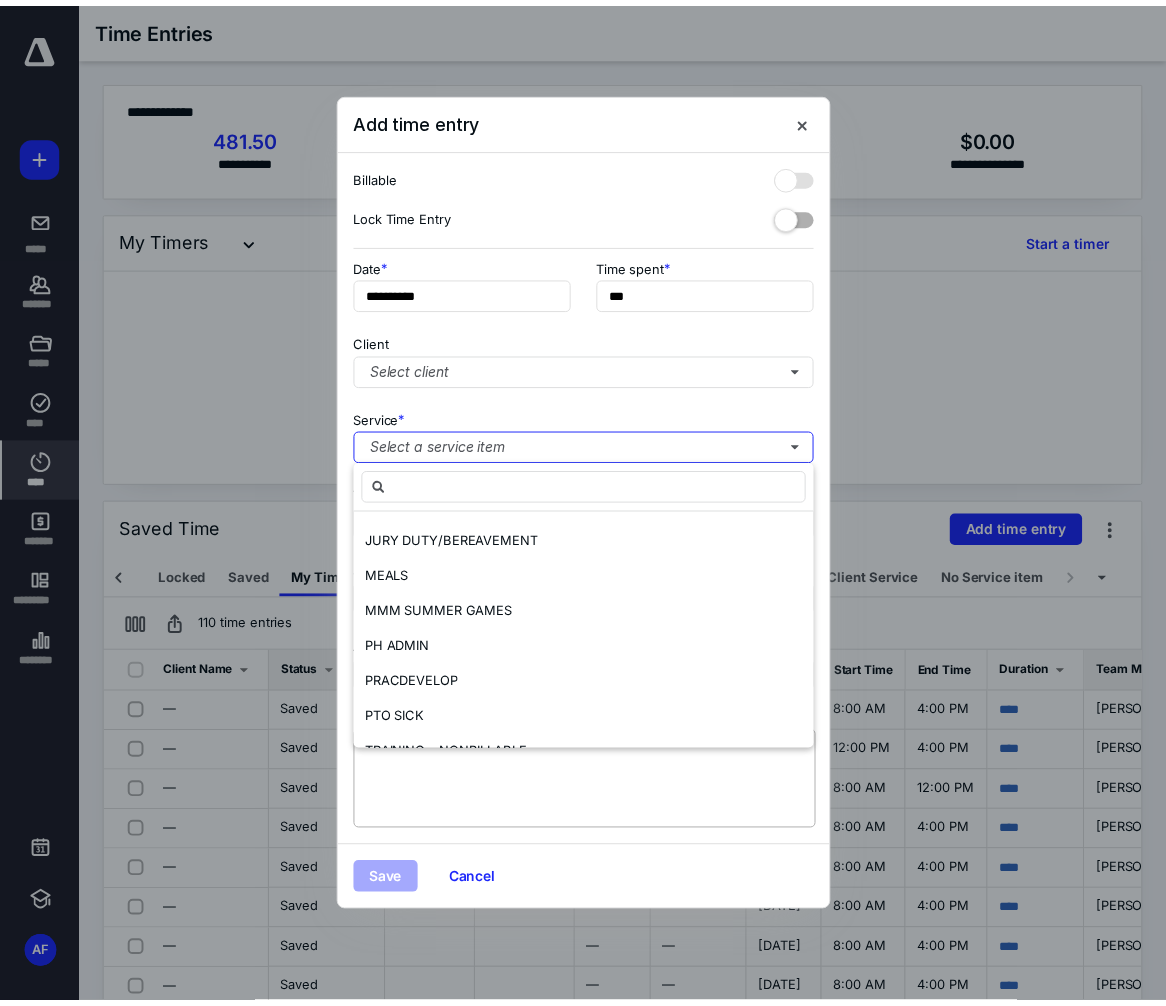 scroll, scrollTop: 0, scrollLeft: 0, axis: both 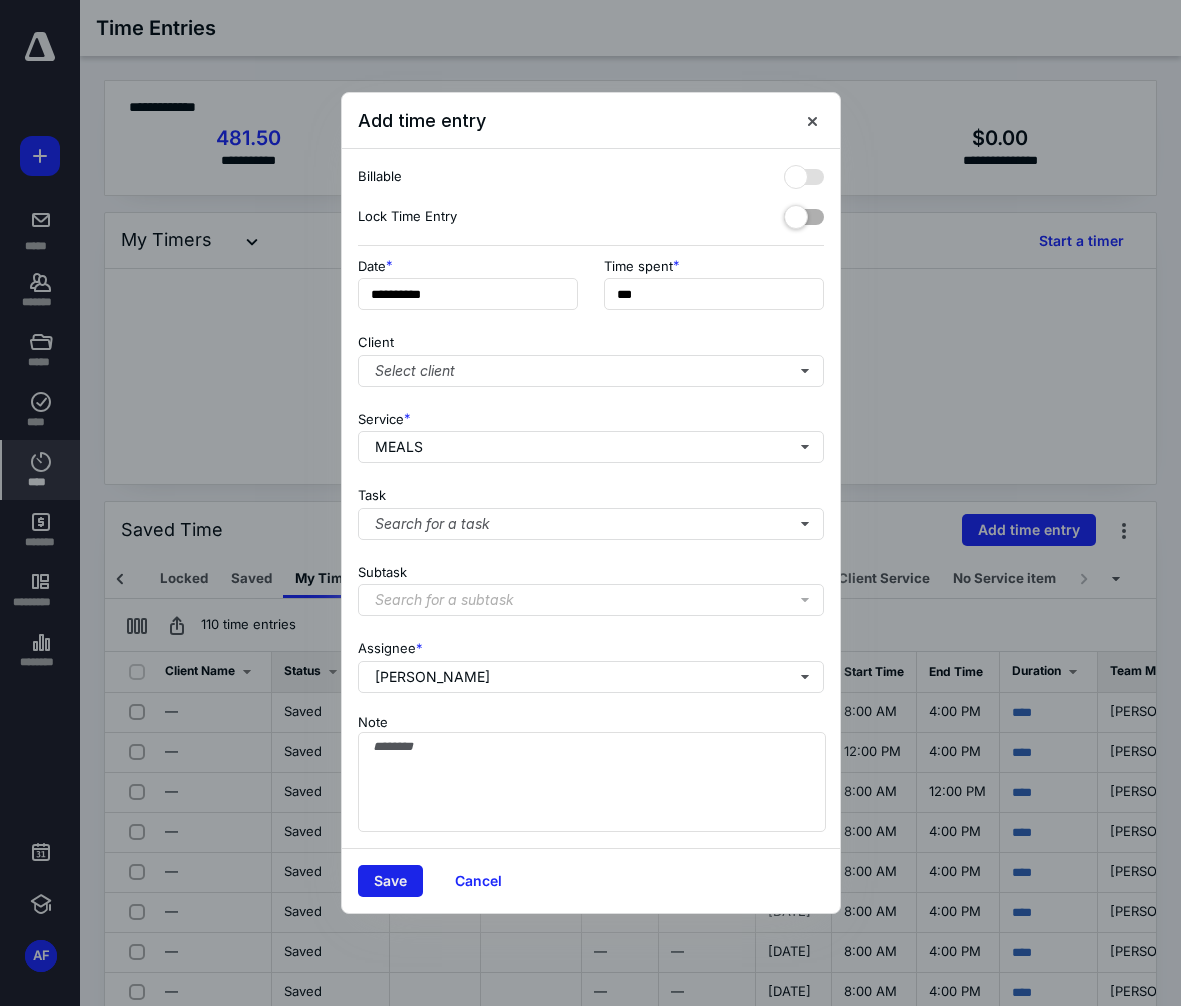 click on "Save" at bounding box center (390, 881) 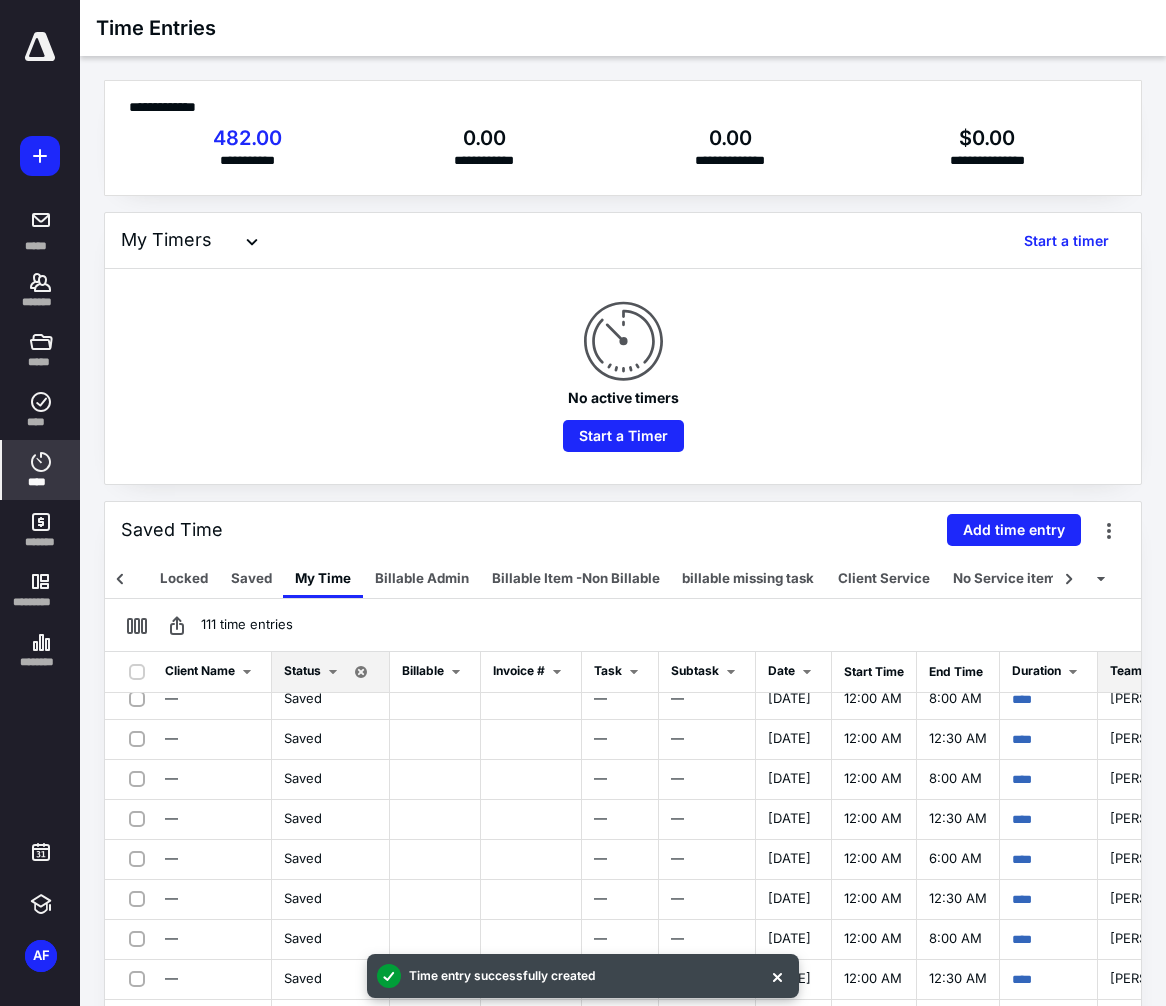 scroll, scrollTop: 627, scrollLeft: 0, axis: vertical 